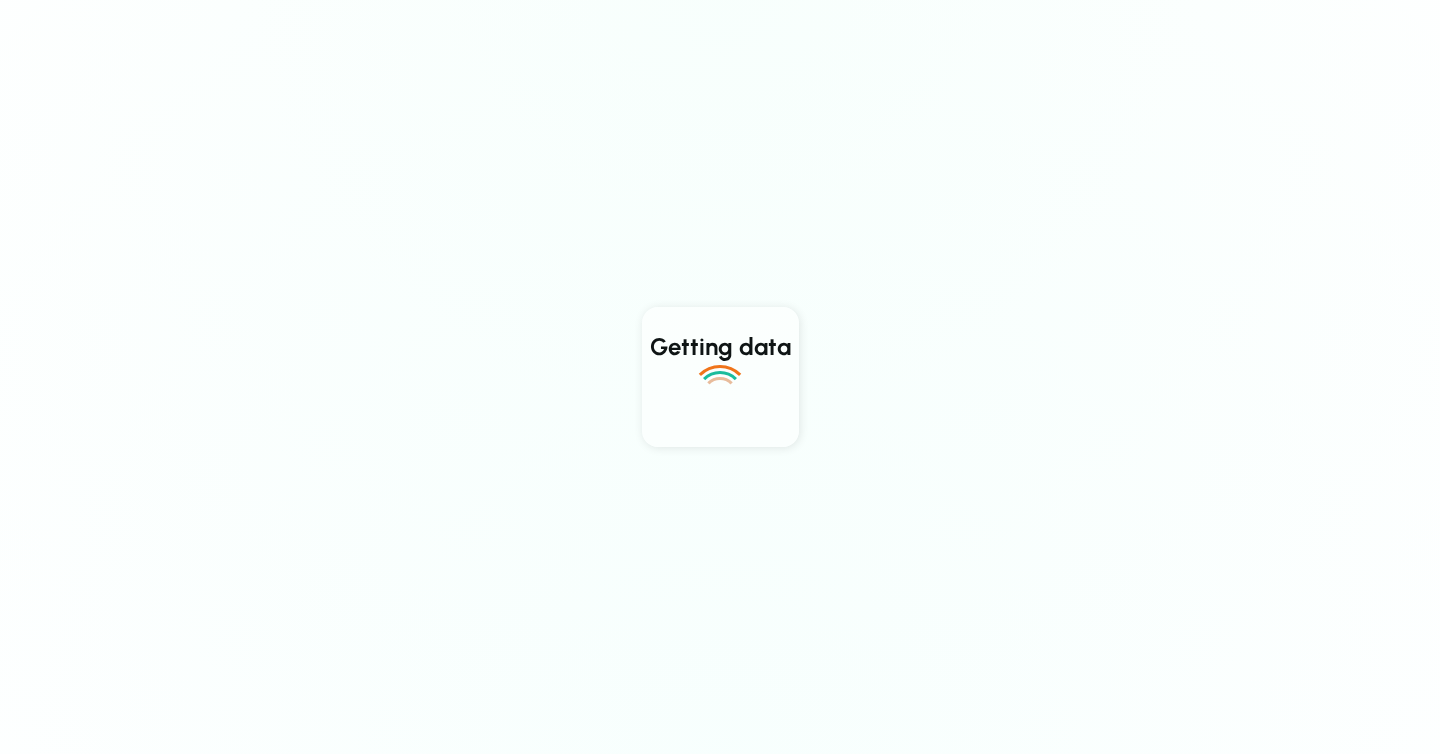 scroll, scrollTop: 0, scrollLeft: 0, axis: both 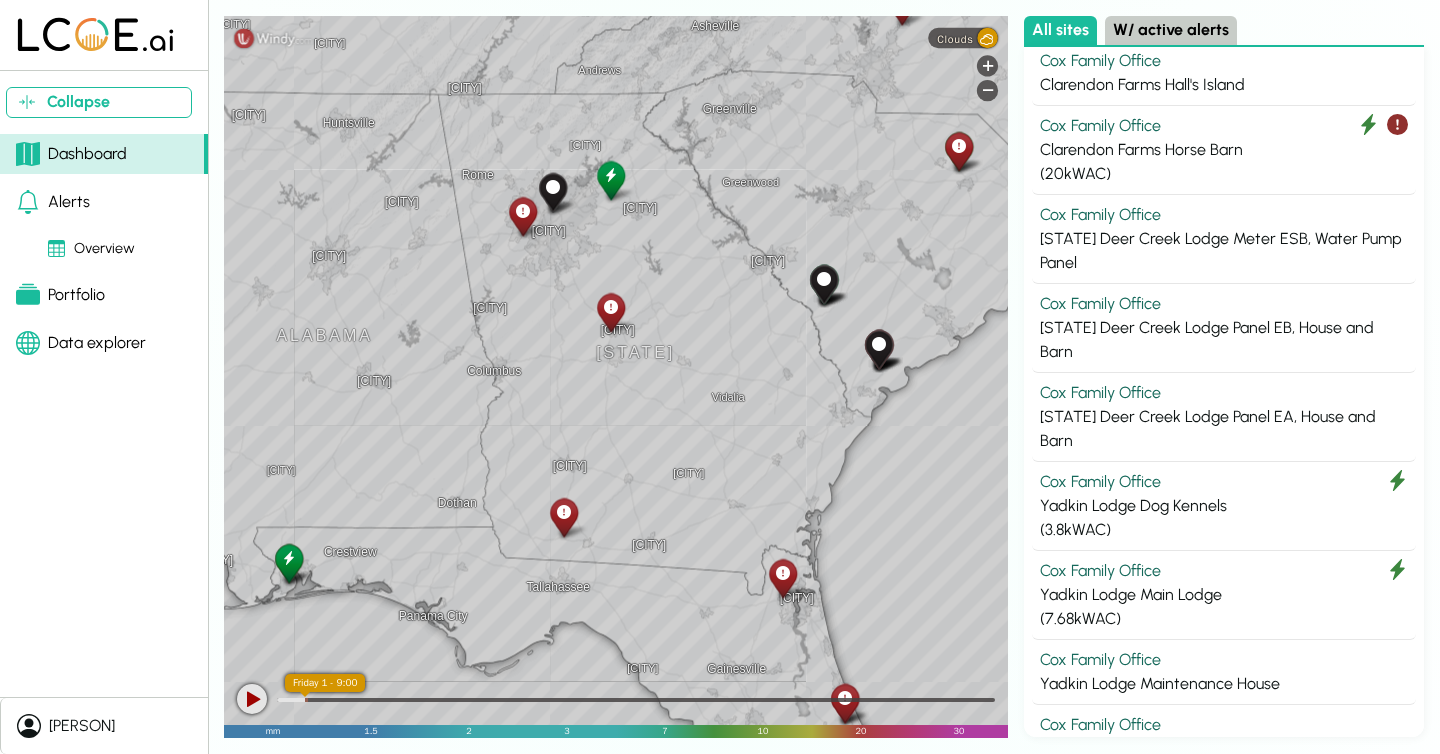 drag, startPoint x: 589, startPoint y: 385, endPoint x: 343, endPoint y: 252, distance: 279.65158 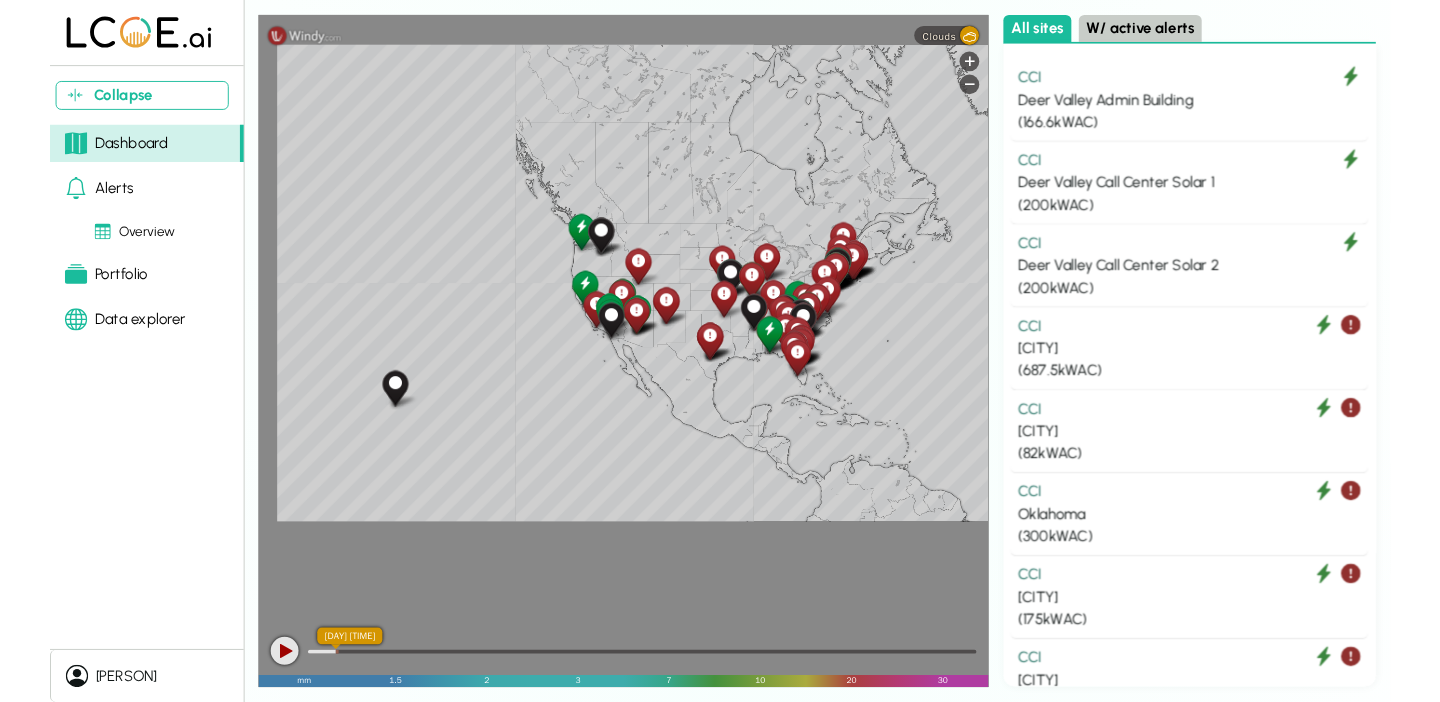 scroll, scrollTop: 0, scrollLeft: 0, axis: both 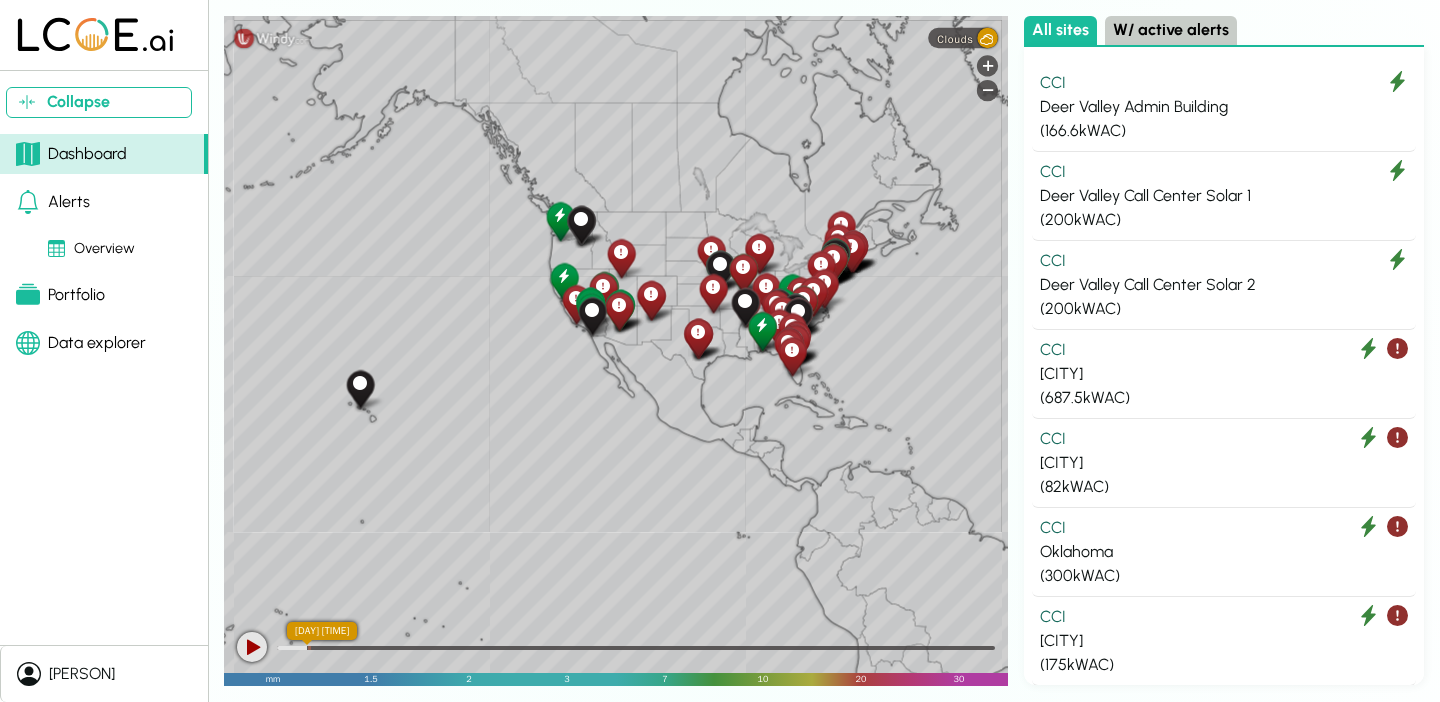 drag, startPoint x: 487, startPoint y: 353, endPoint x: 472, endPoint y: 324, distance: 32.649654 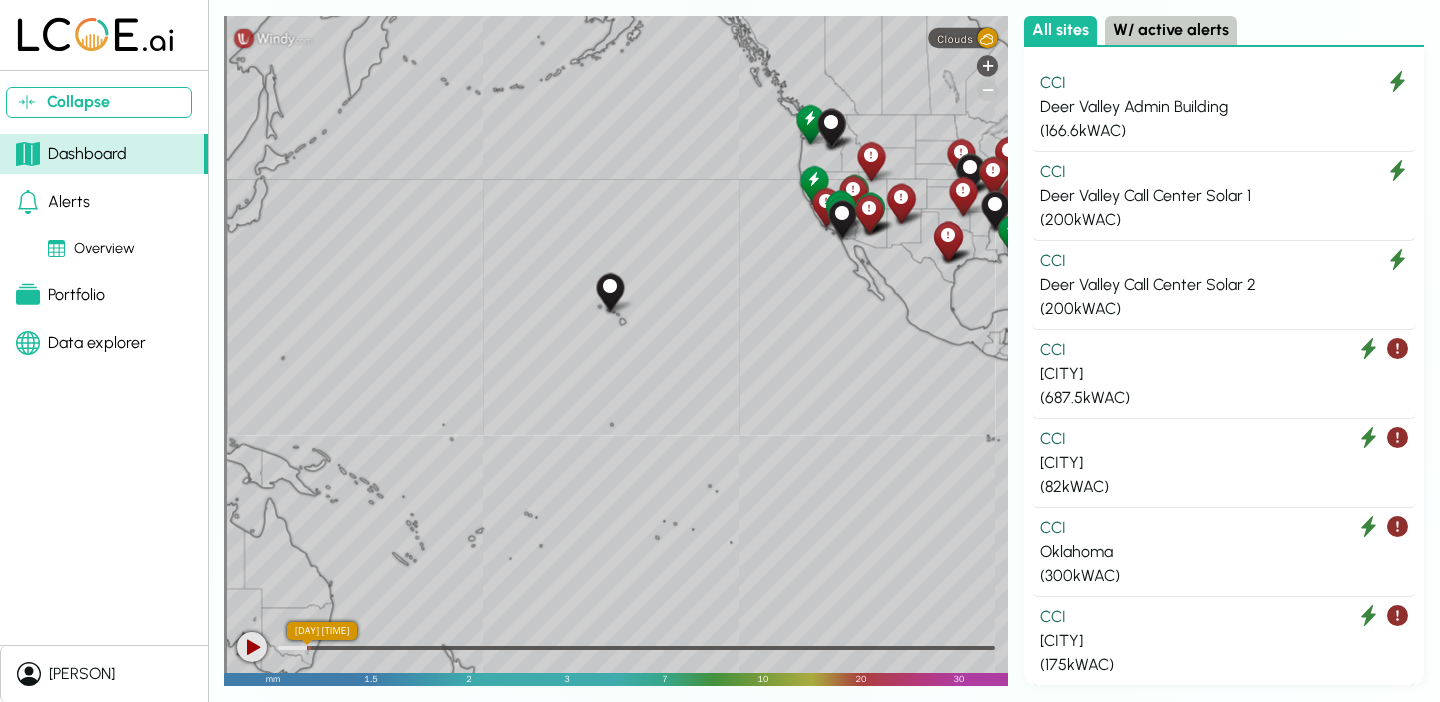 drag, startPoint x: 715, startPoint y: 185, endPoint x: 987, endPoint y: 91, distance: 287.78464 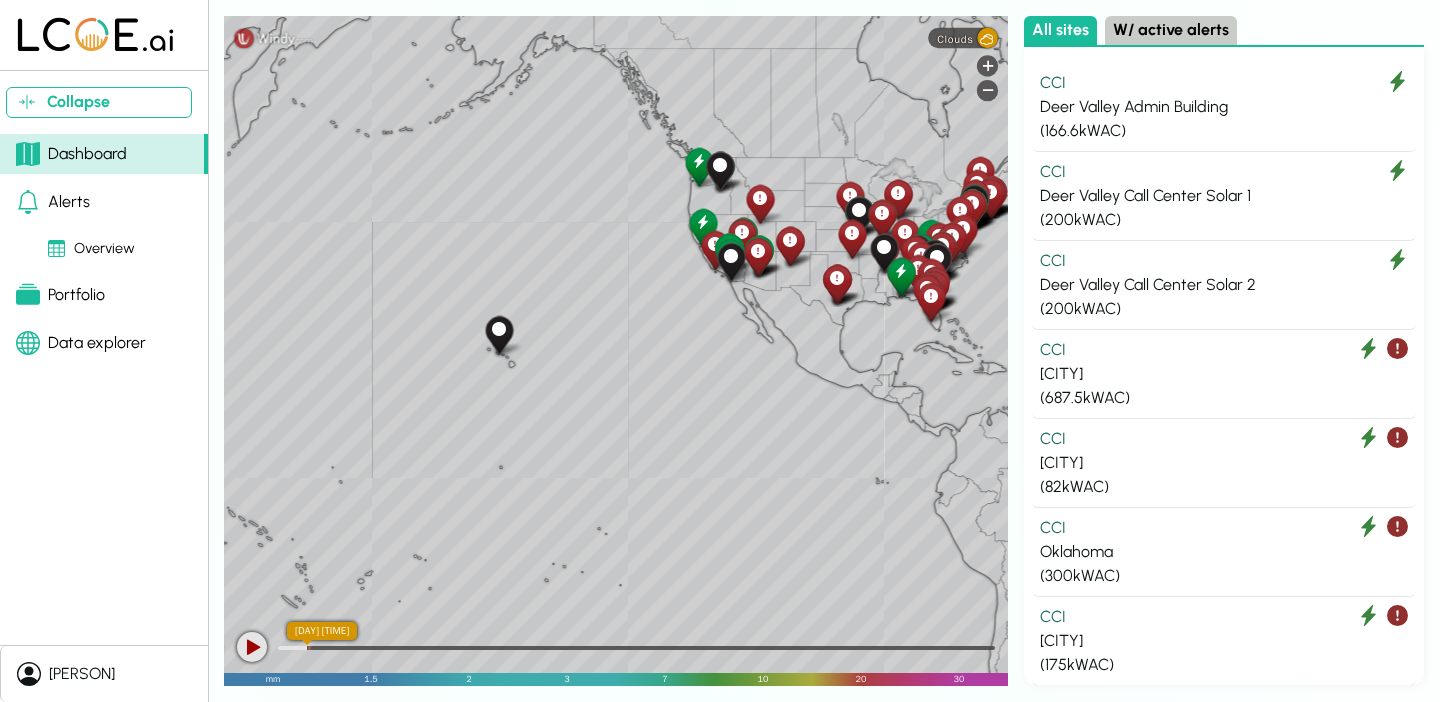 drag, startPoint x: 621, startPoint y: 141, endPoint x: 510, endPoint y: 180, distance: 117.65203 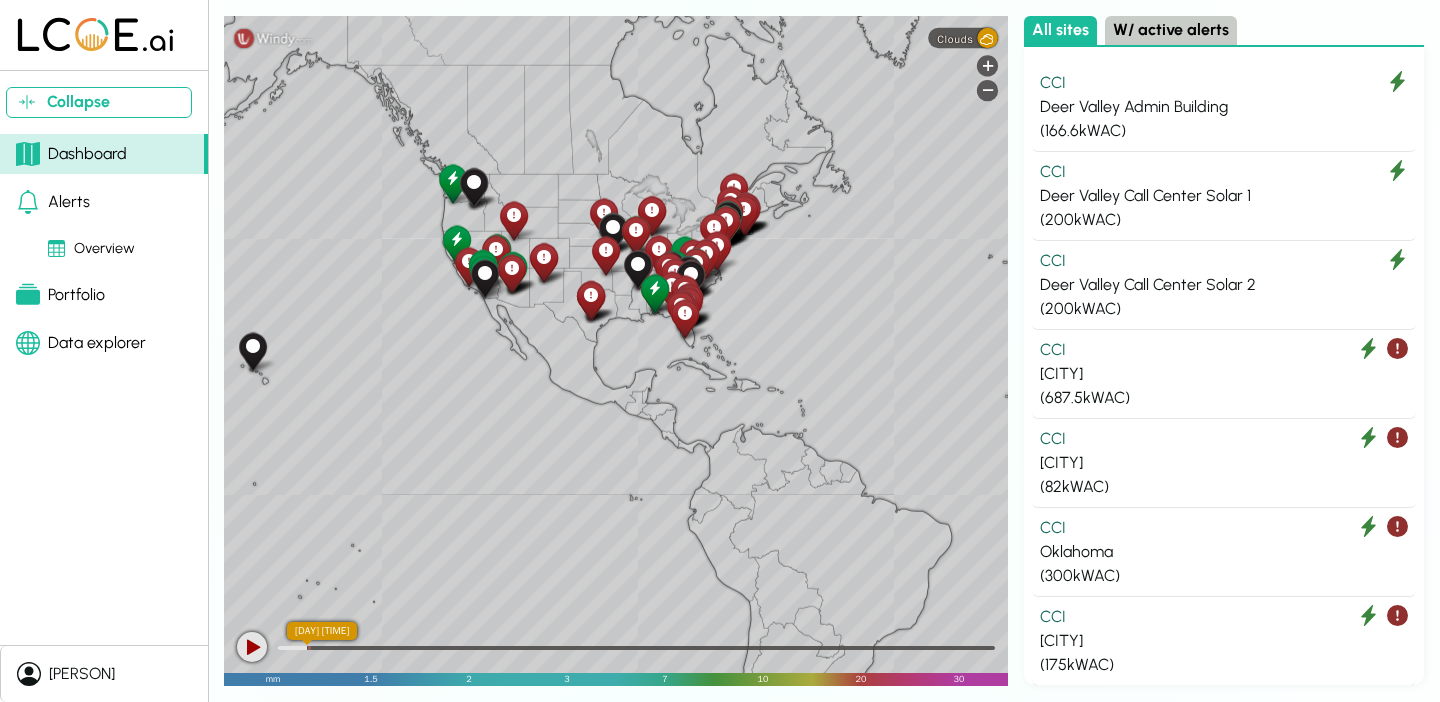 drag, startPoint x: 833, startPoint y: 202, endPoint x: 582, endPoint y: 219, distance: 251.57504 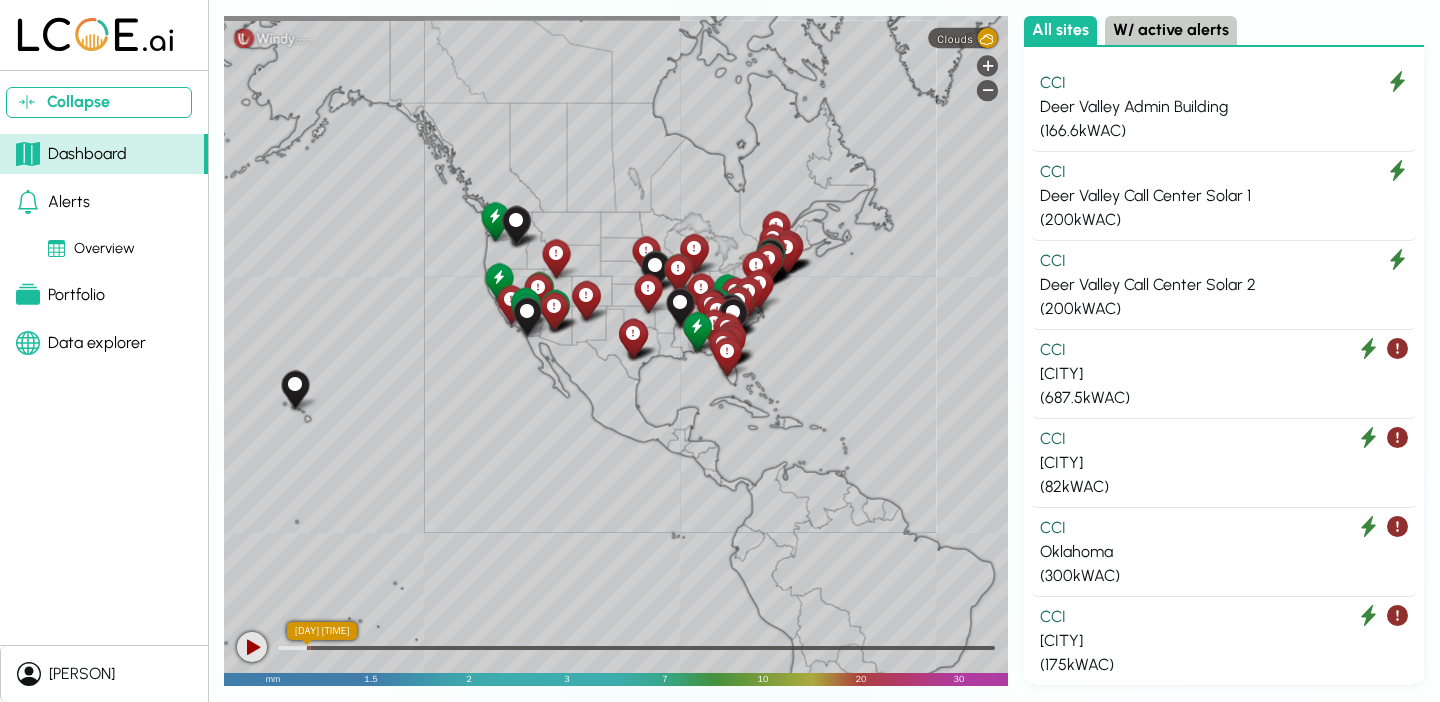 drag, startPoint x: 579, startPoint y: 154, endPoint x: 624, endPoint y: 192, distance: 58.898216 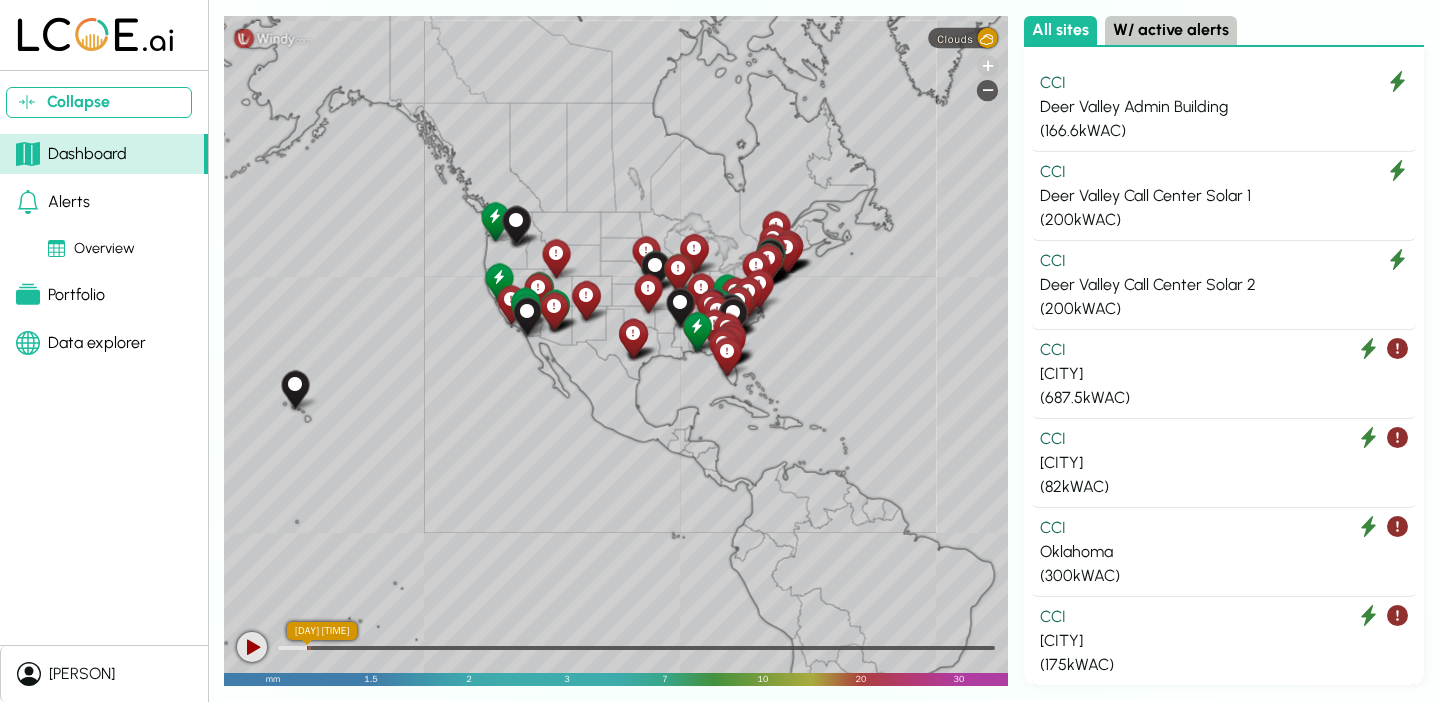 click on "+" at bounding box center [987, 65] 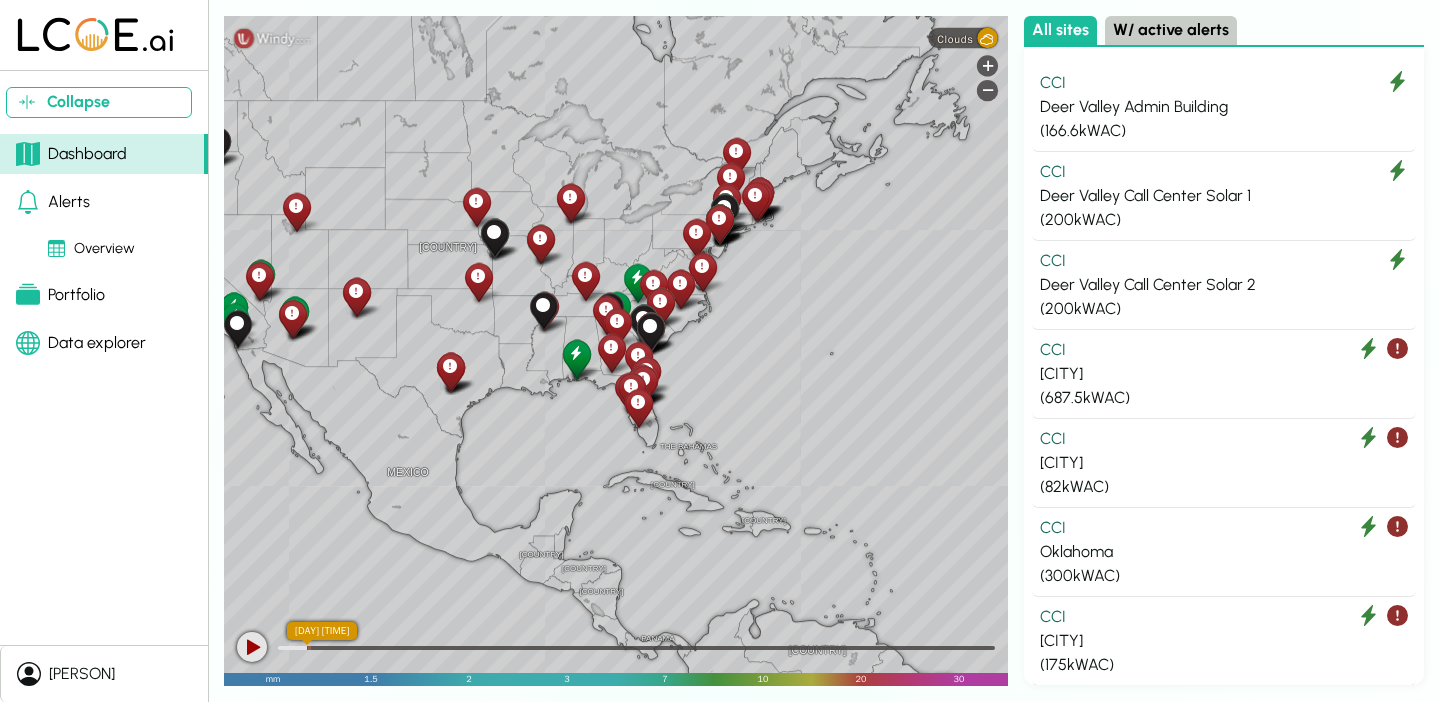 drag, startPoint x: 889, startPoint y: 211, endPoint x: 679, endPoint y: 239, distance: 211.85844 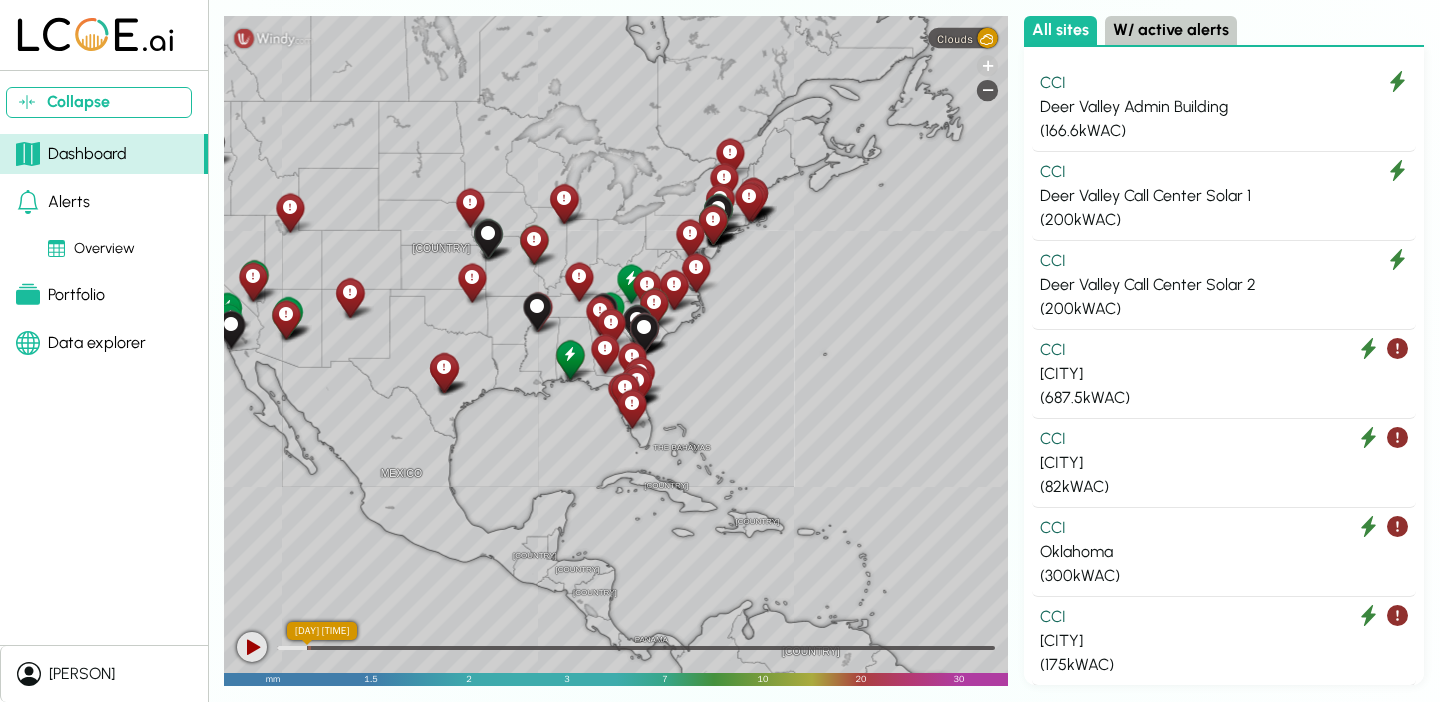 click on "+" at bounding box center (987, 65) 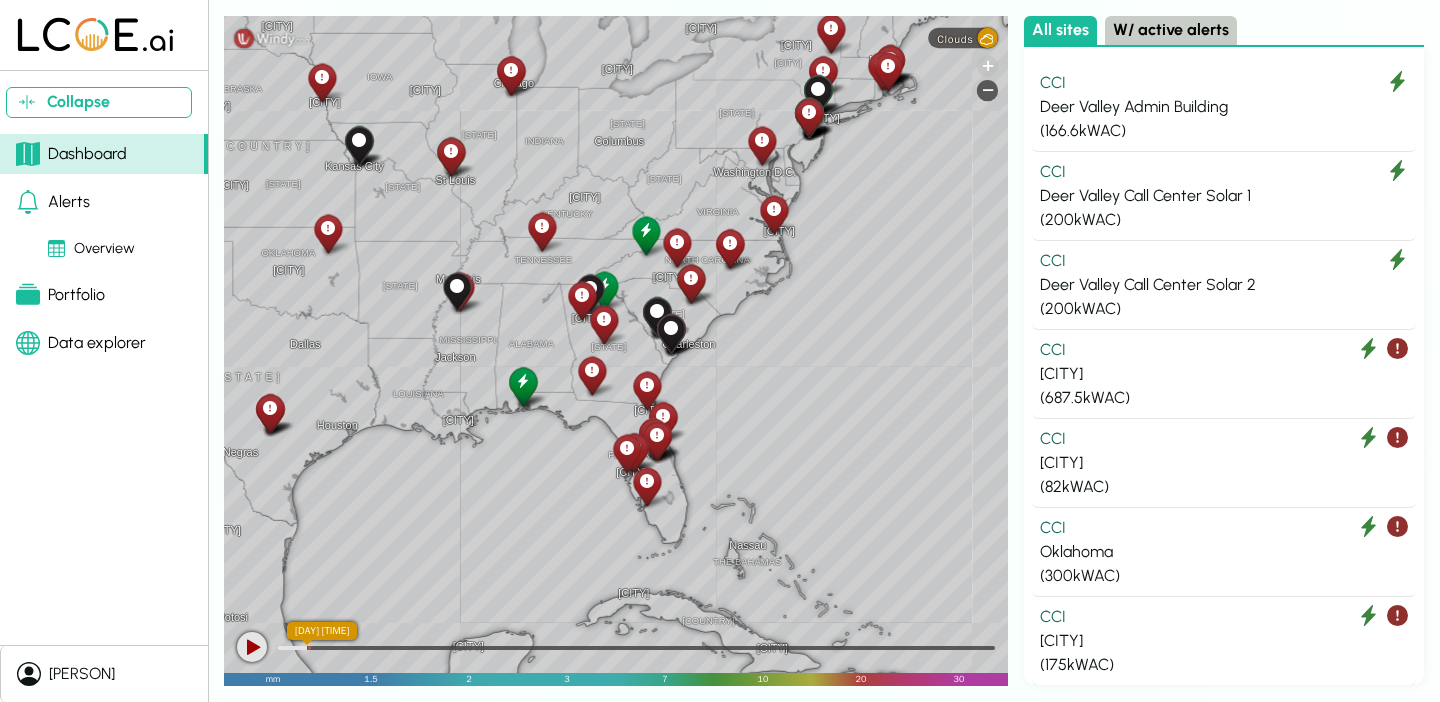 click on "+" at bounding box center [987, 65] 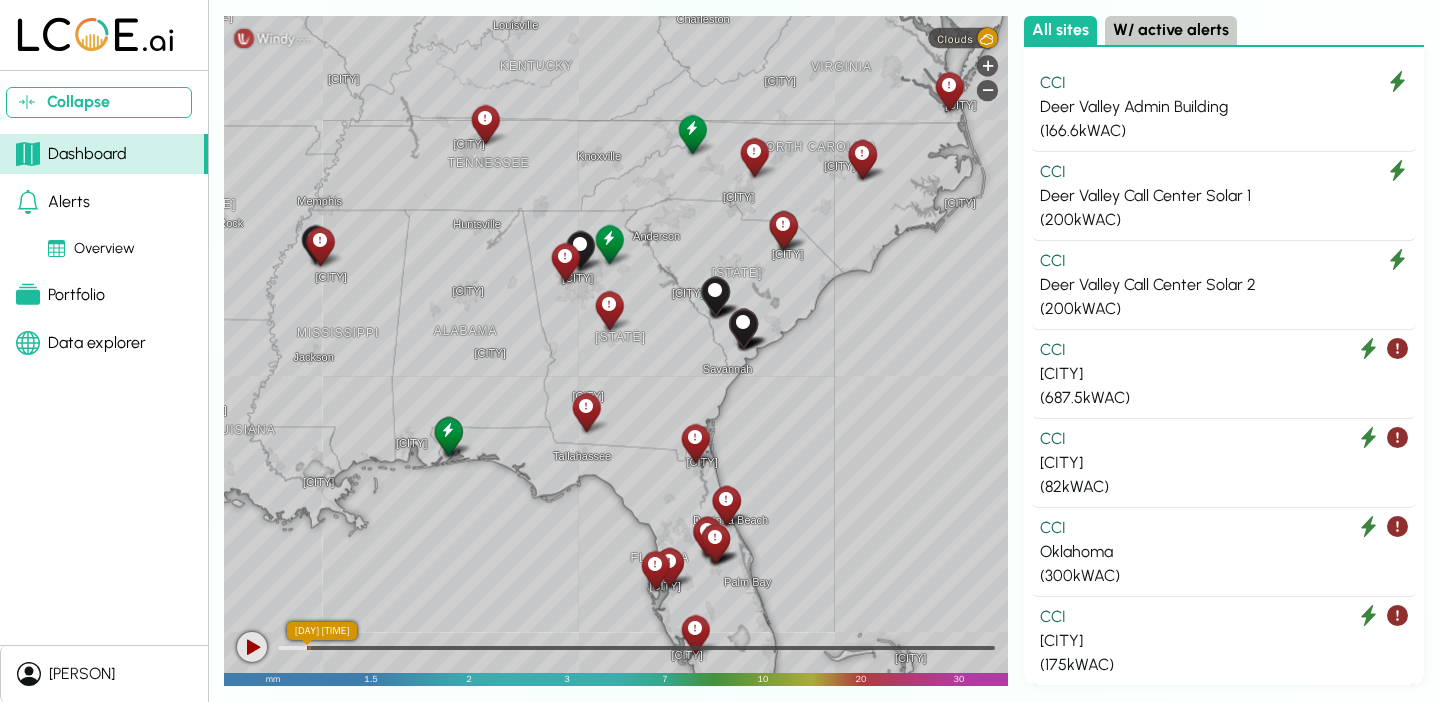 drag, startPoint x: 647, startPoint y: 274, endPoint x: 671, endPoint y: 270, distance: 24.33105 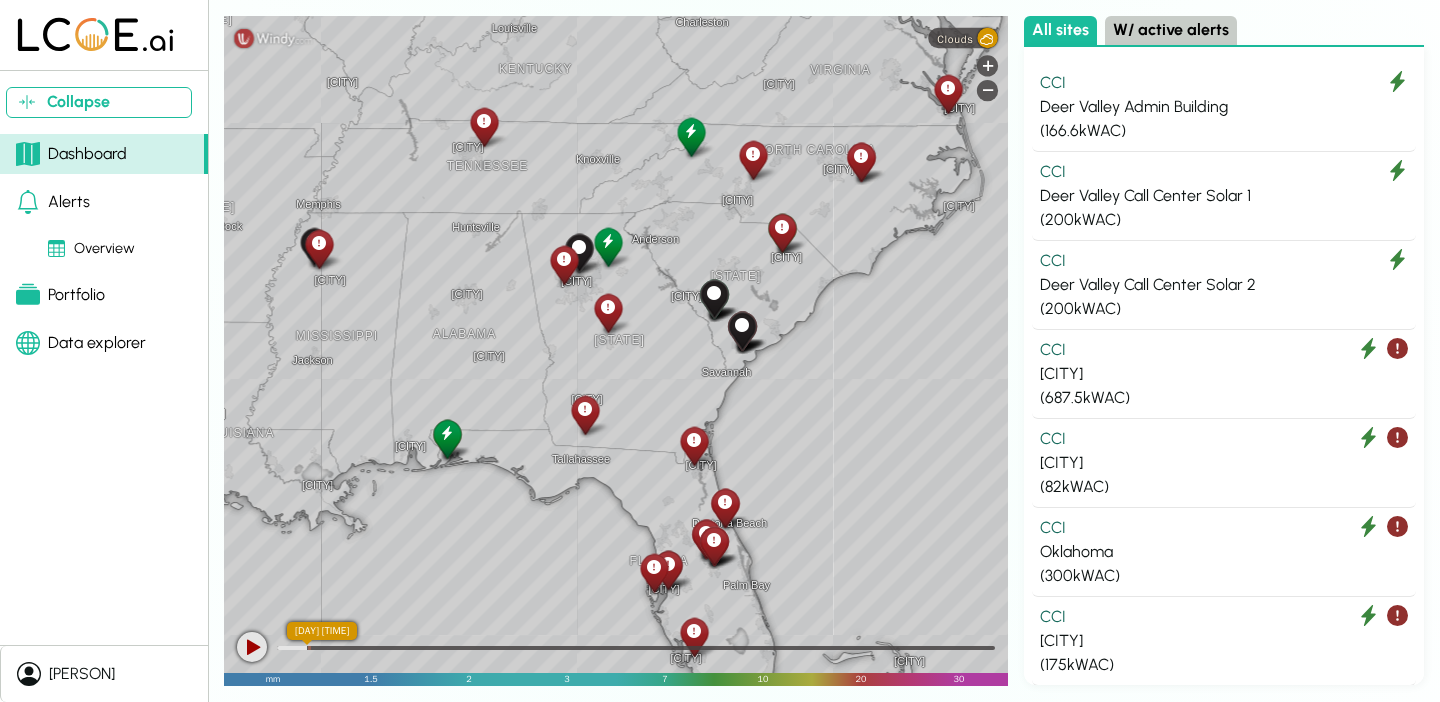 click at bounding box center (585, 409) 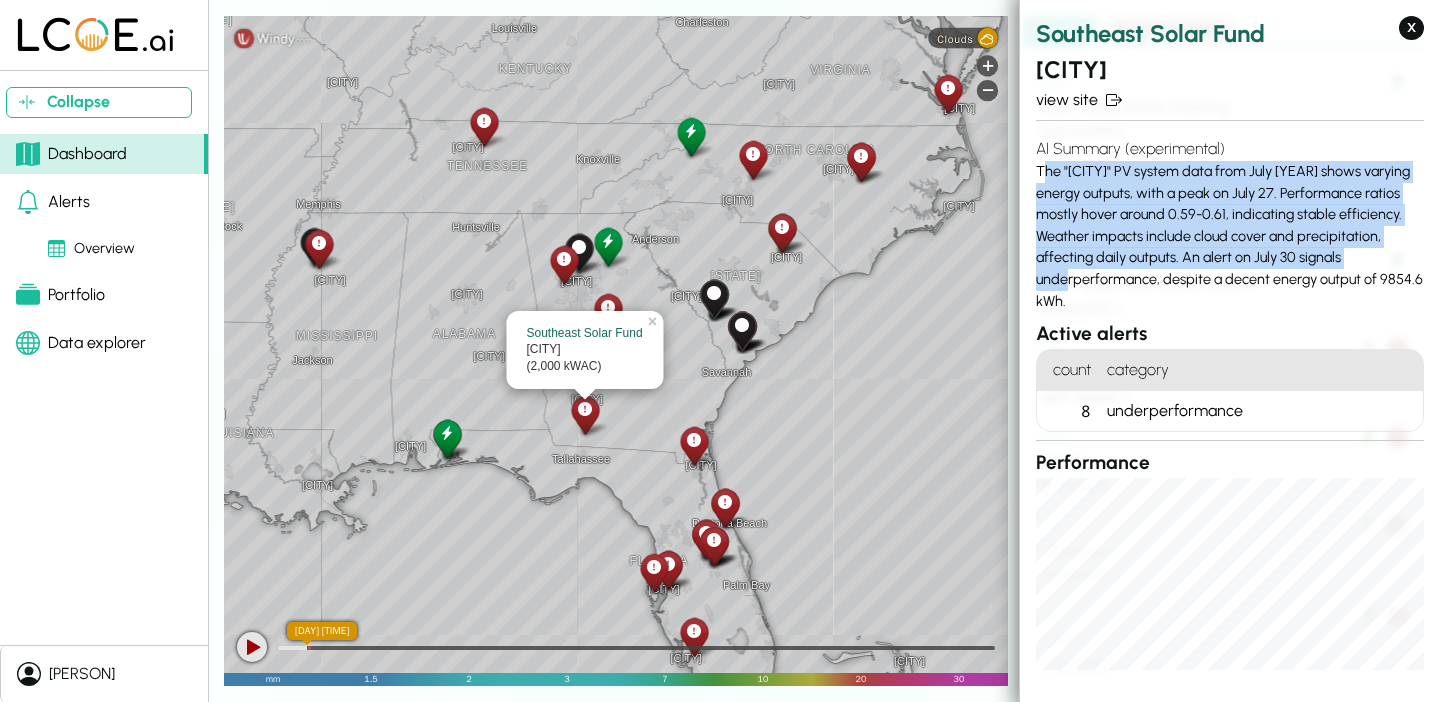 drag, startPoint x: 1041, startPoint y: 177, endPoint x: 1088, endPoint y: 278, distance: 111.40018 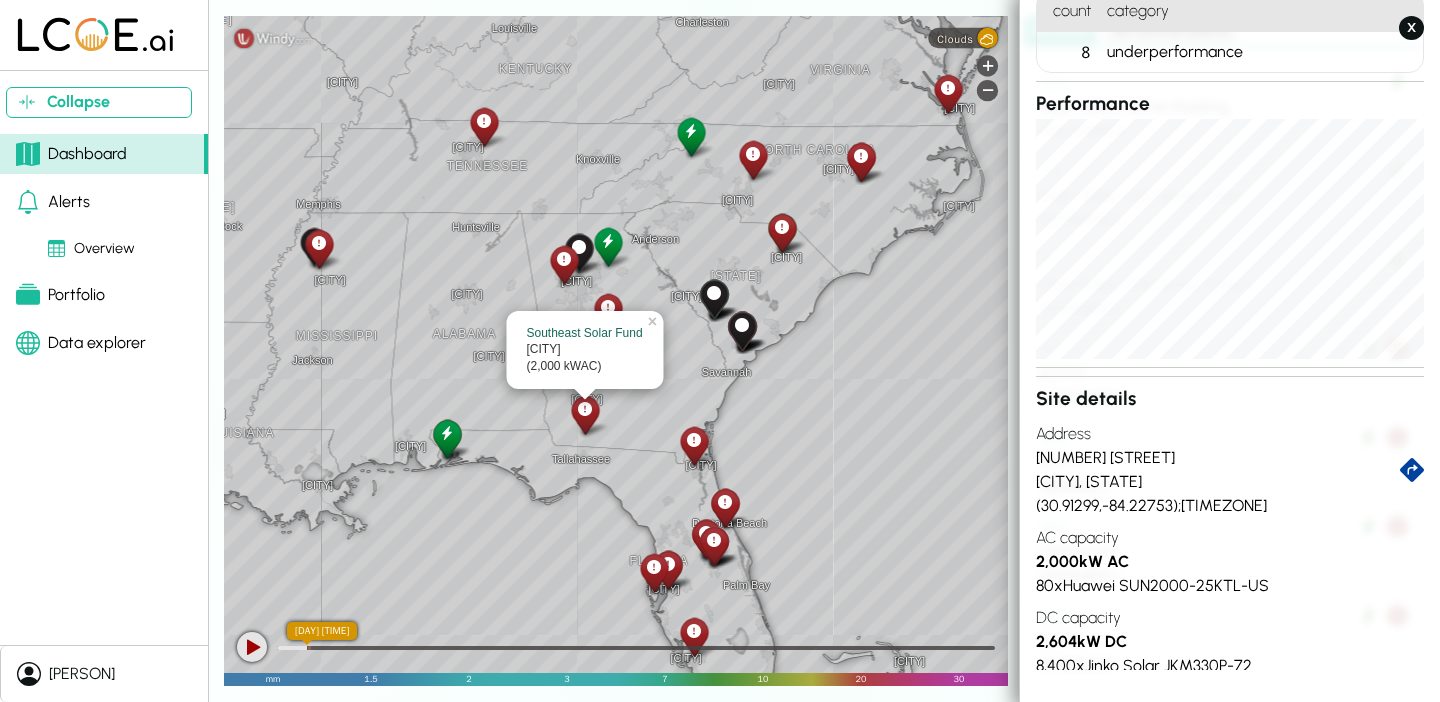 scroll, scrollTop: 382, scrollLeft: 0, axis: vertical 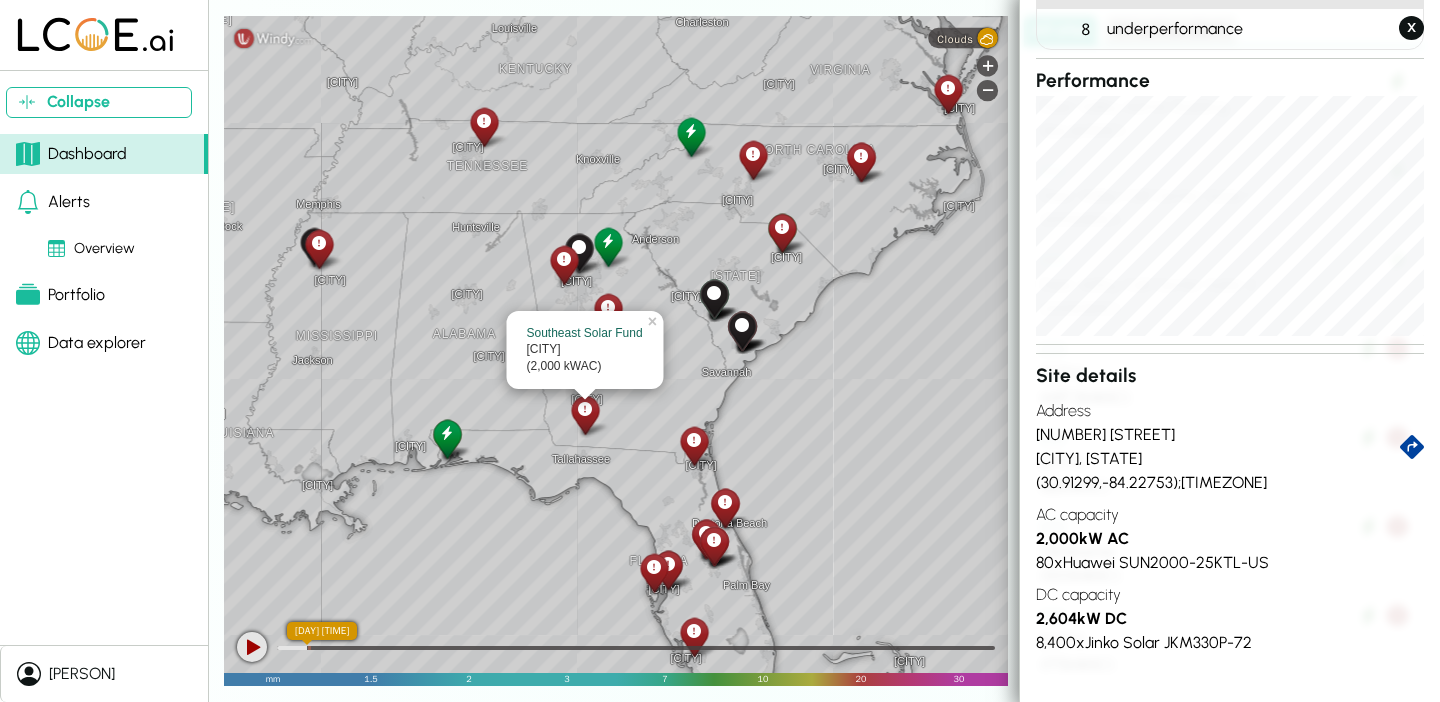 click 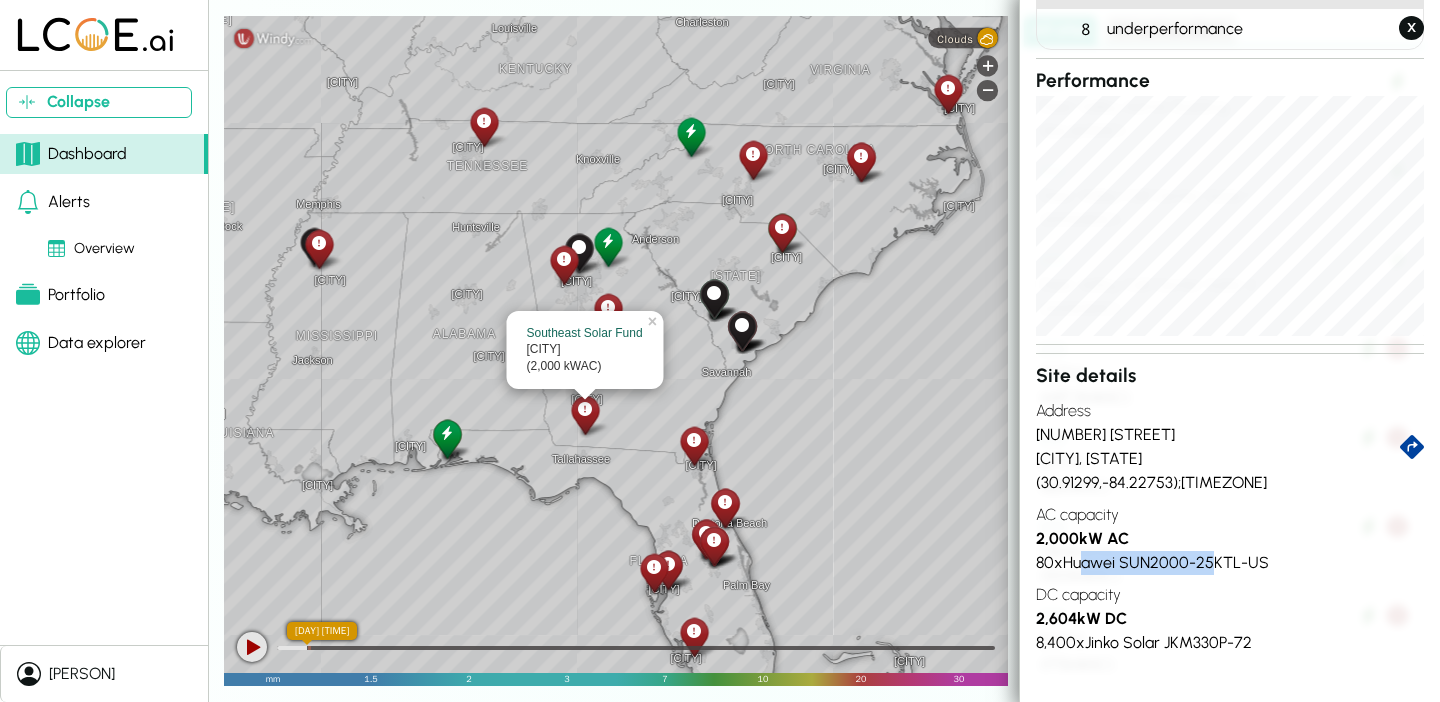 drag, startPoint x: 1083, startPoint y: 564, endPoint x: 1211, endPoint y: 562, distance: 128.01562 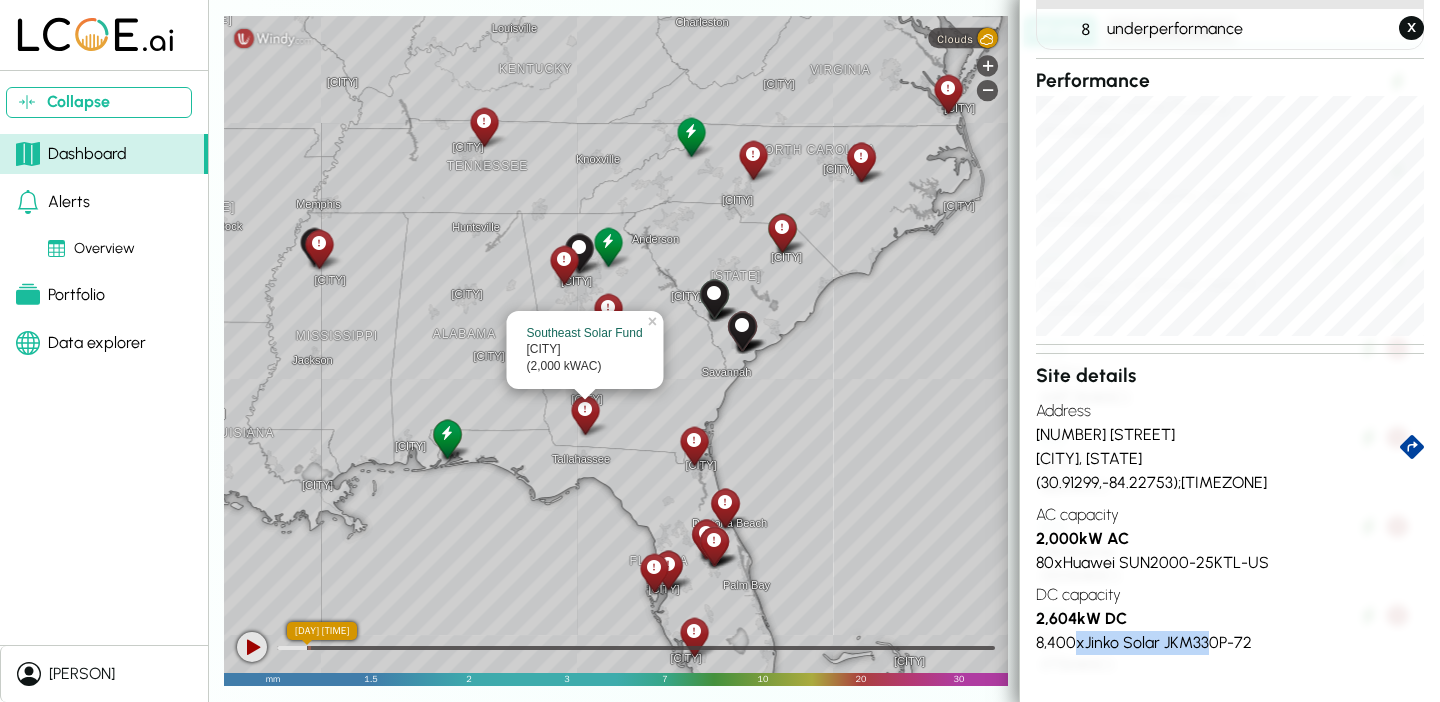 drag, startPoint x: 1070, startPoint y: 643, endPoint x: 1211, endPoint y: 643, distance: 141 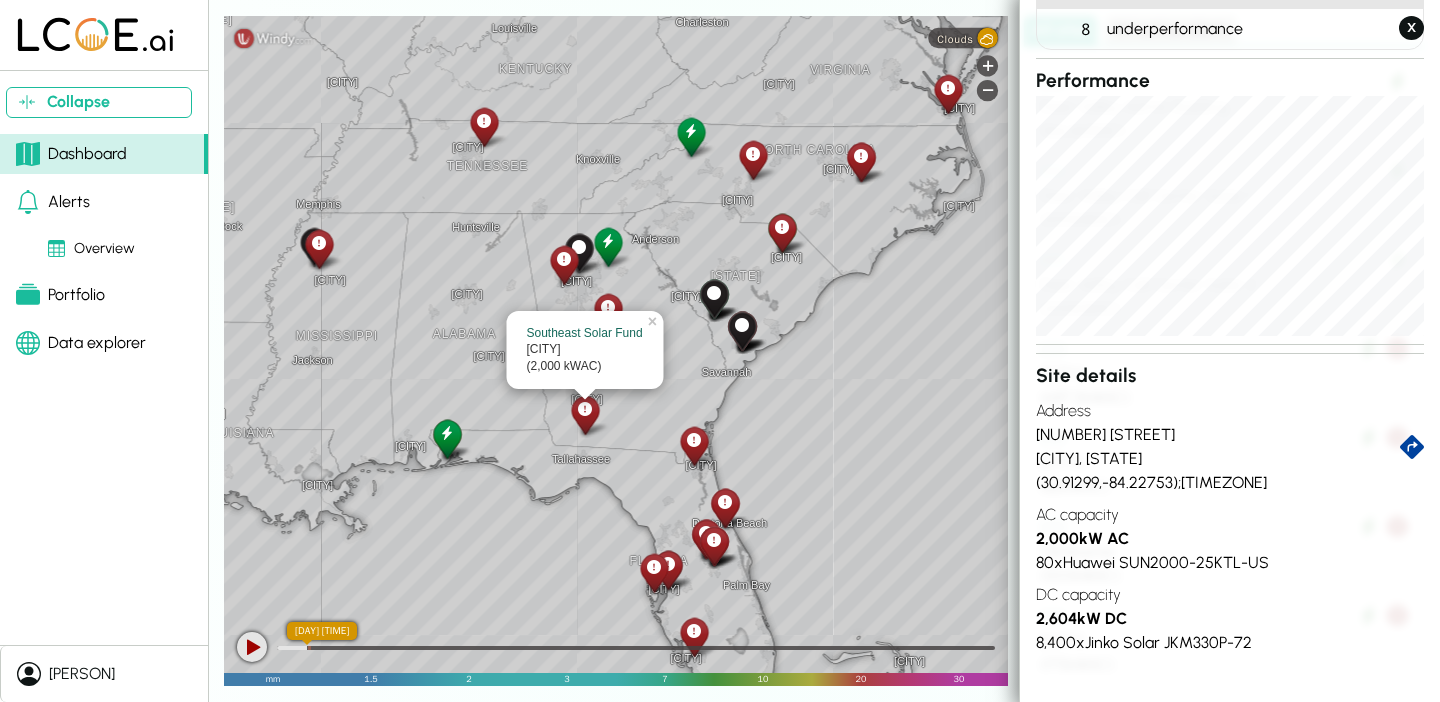 click on "80 x  Huawei   SUN2000-25KTL-US" at bounding box center (1230, 563) 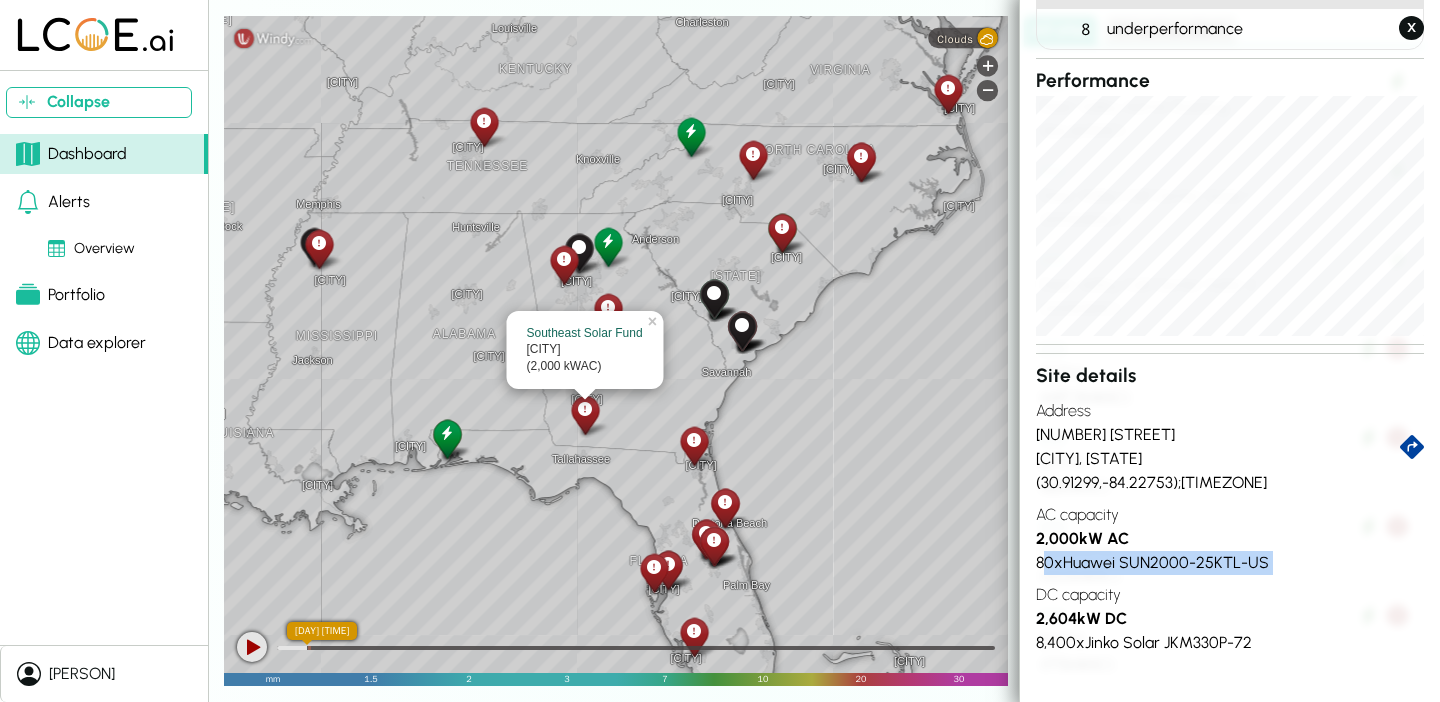 drag, startPoint x: 1047, startPoint y: 569, endPoint x: 1188, endPoint y: 577, distance: 141.22676 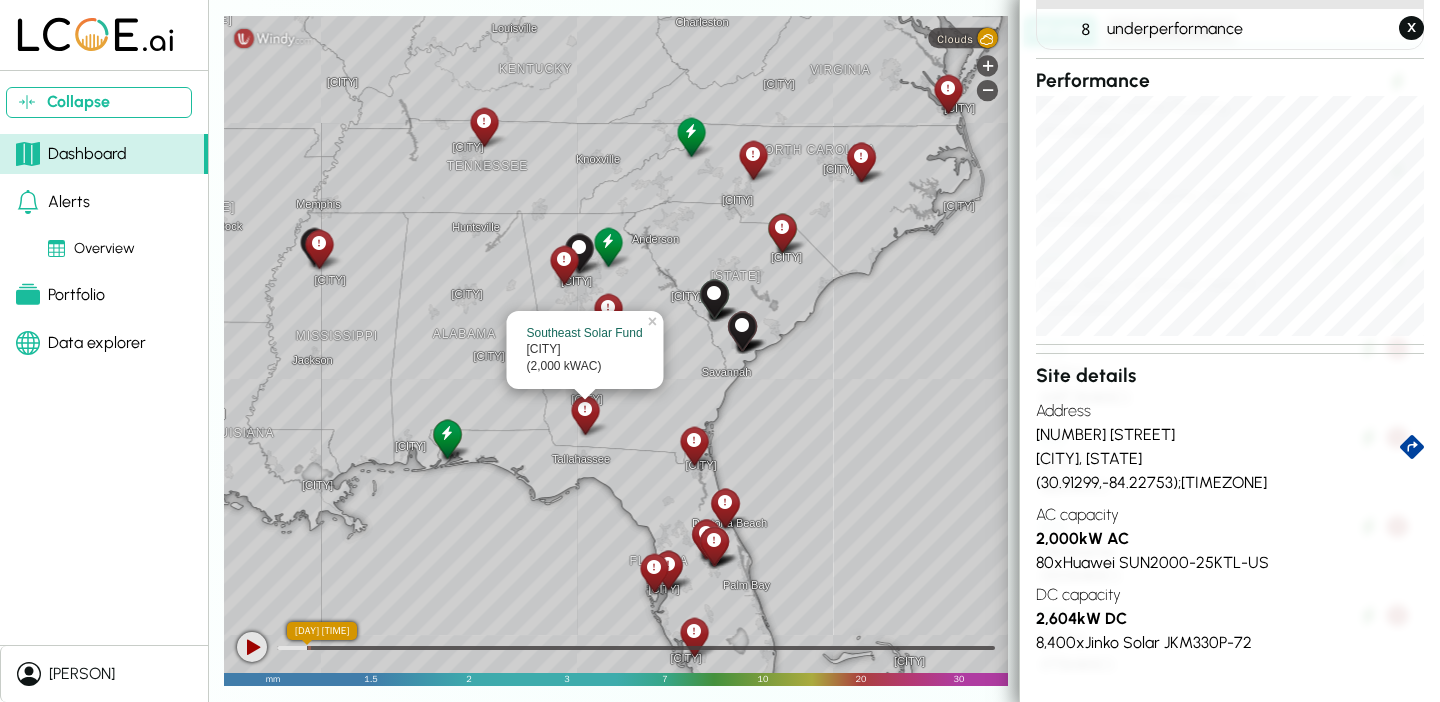 click on "80 x  Huawei   SUN2000-25KTL-US" at bounding box center (1230, 563) 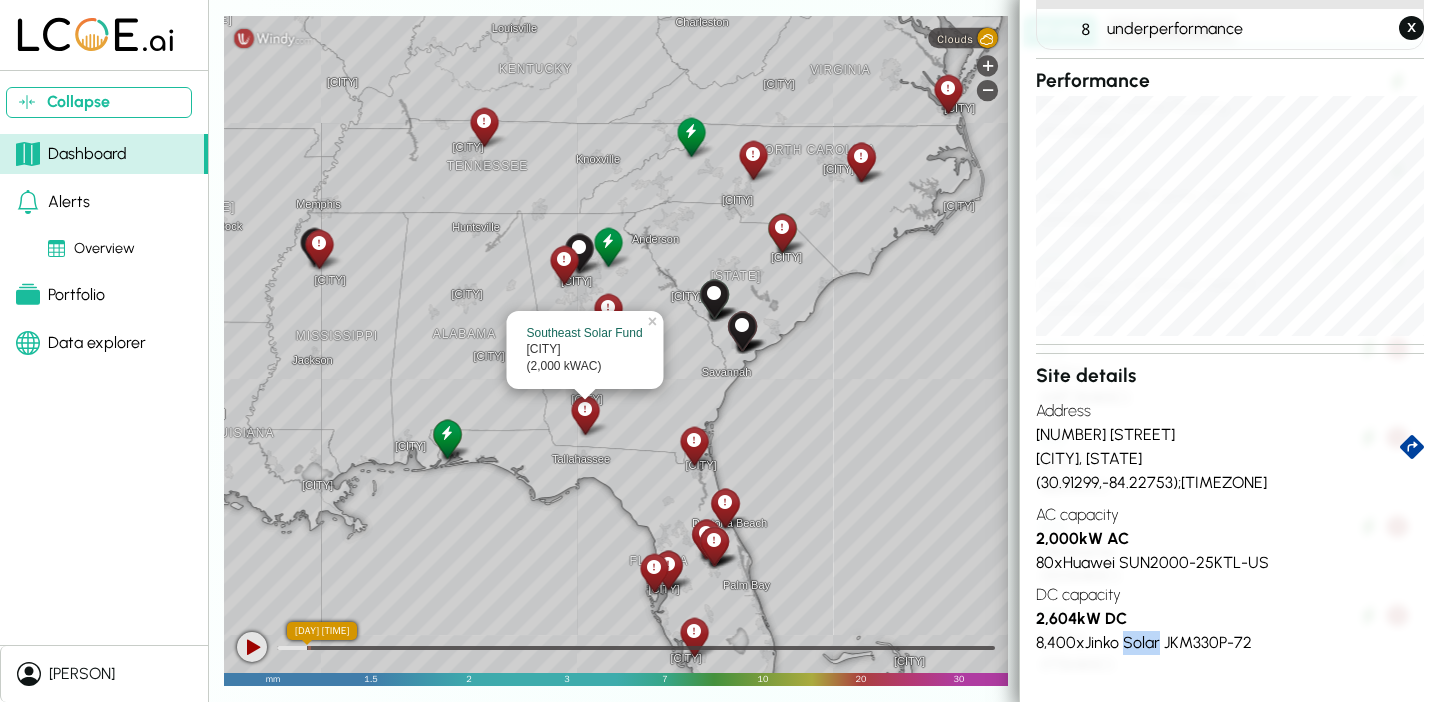 click on "8,400 x  Jinko Solar   JKM330P-72" 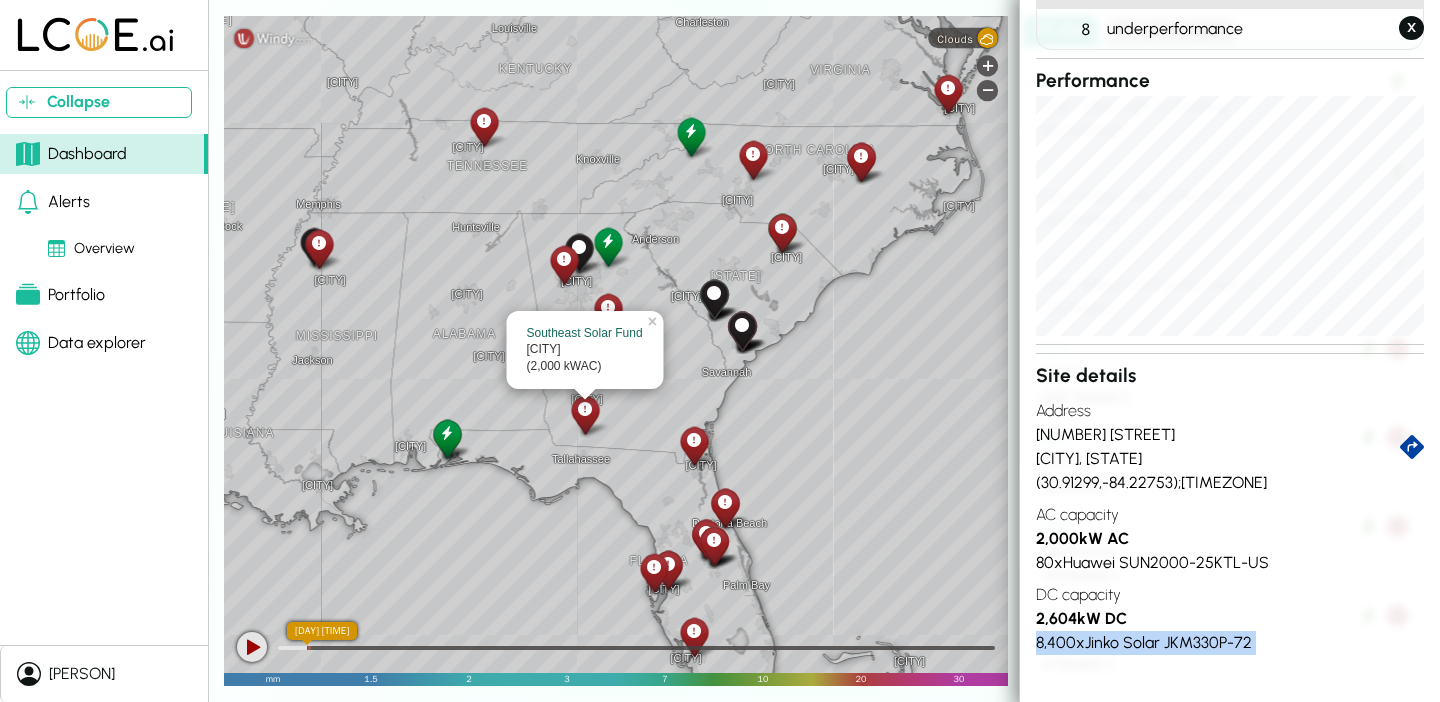 click on "8,400 x  Jinko Solar   JKM330P-72" 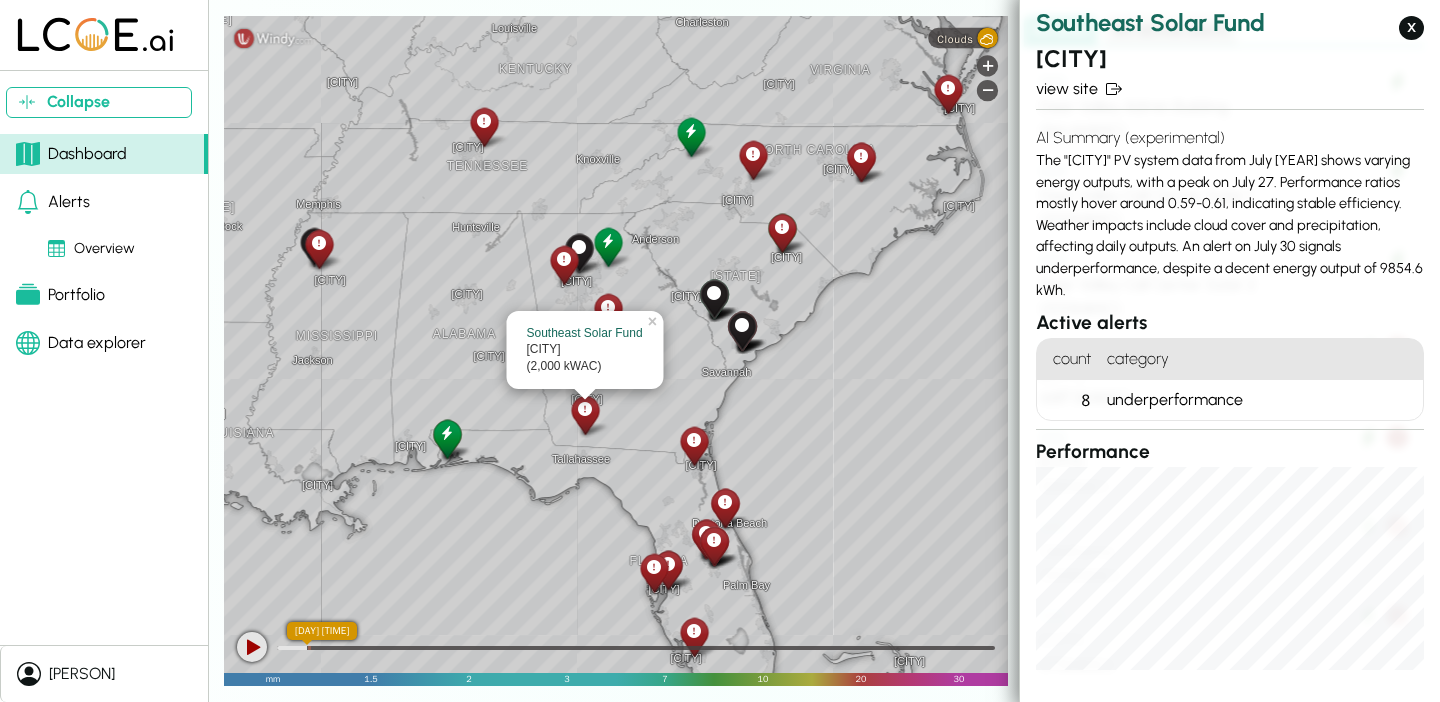 scroll, scrollTop: 0, scrollLeft: 0, axis: both 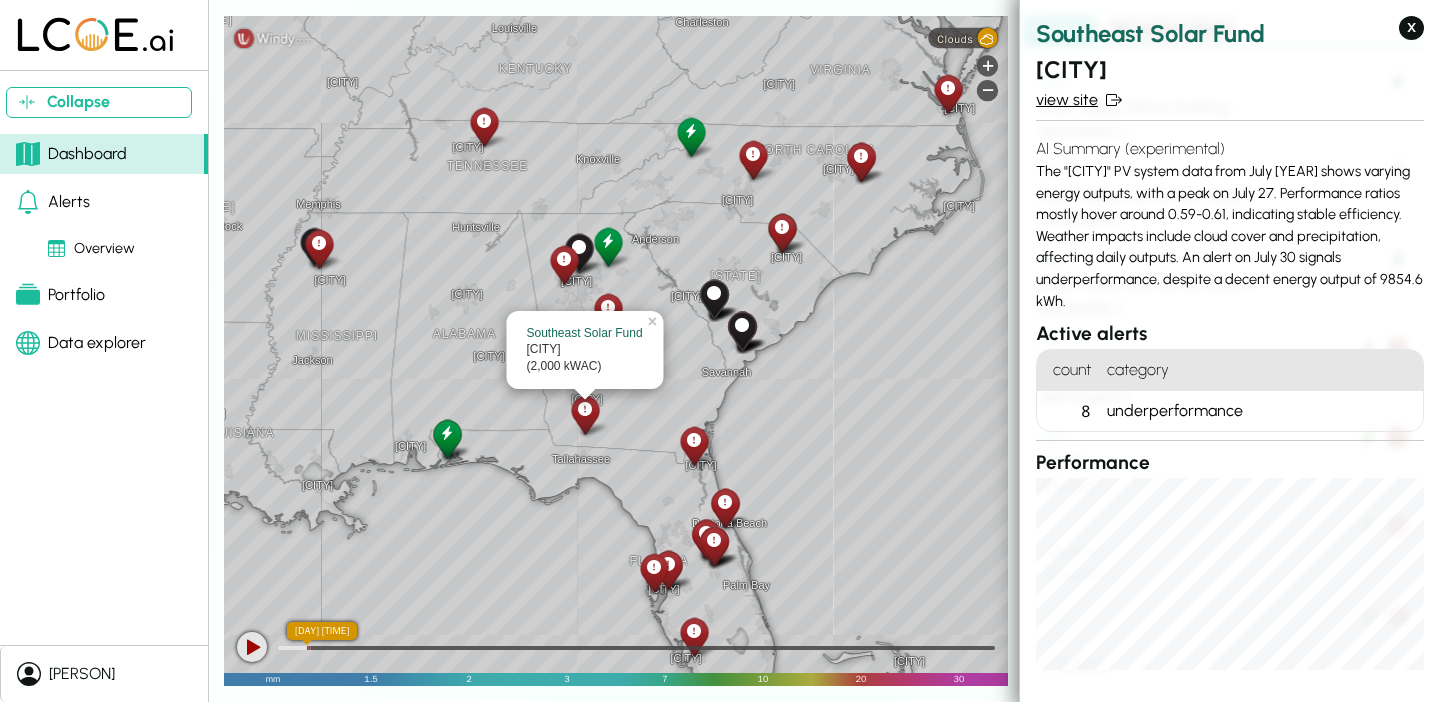 click on "view site" at bounding box center [1230, 100] 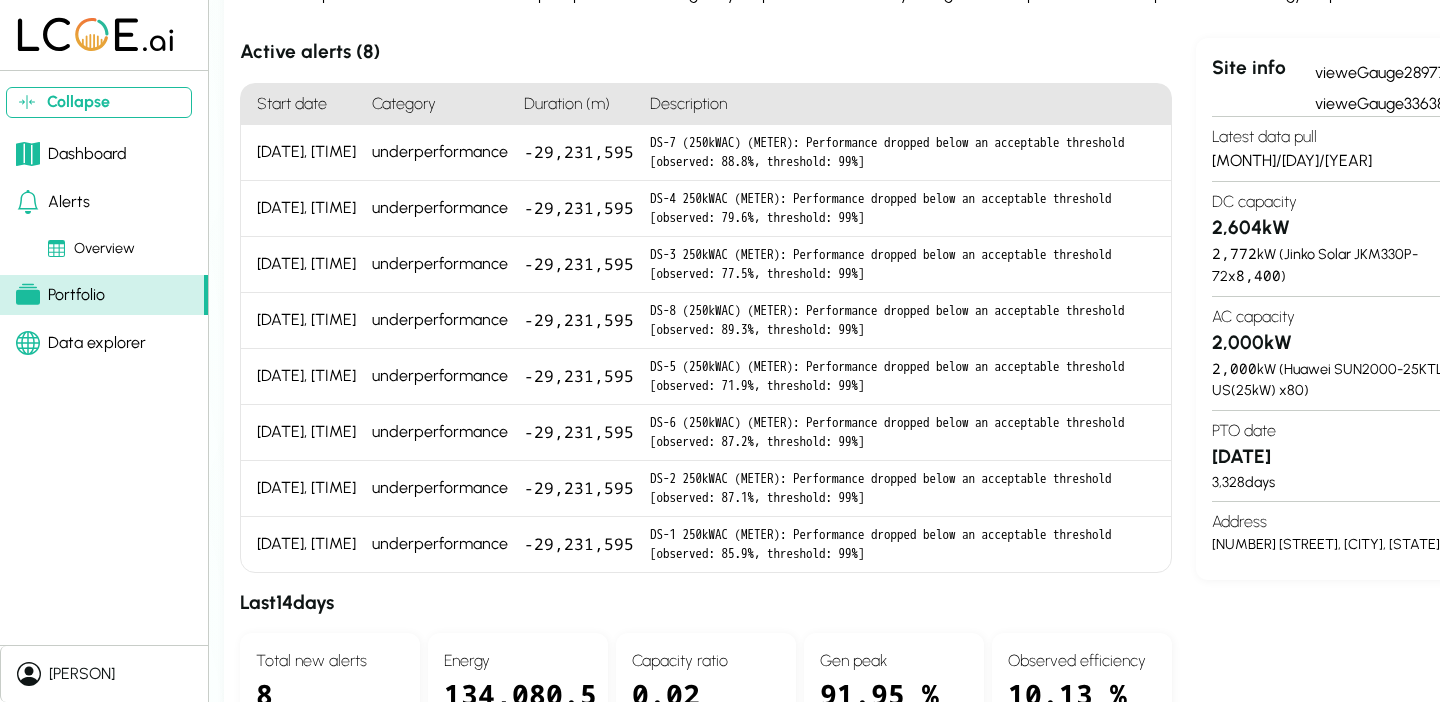 scroll, scrollTop: 320, scrollLeft: 0, axis: vertical 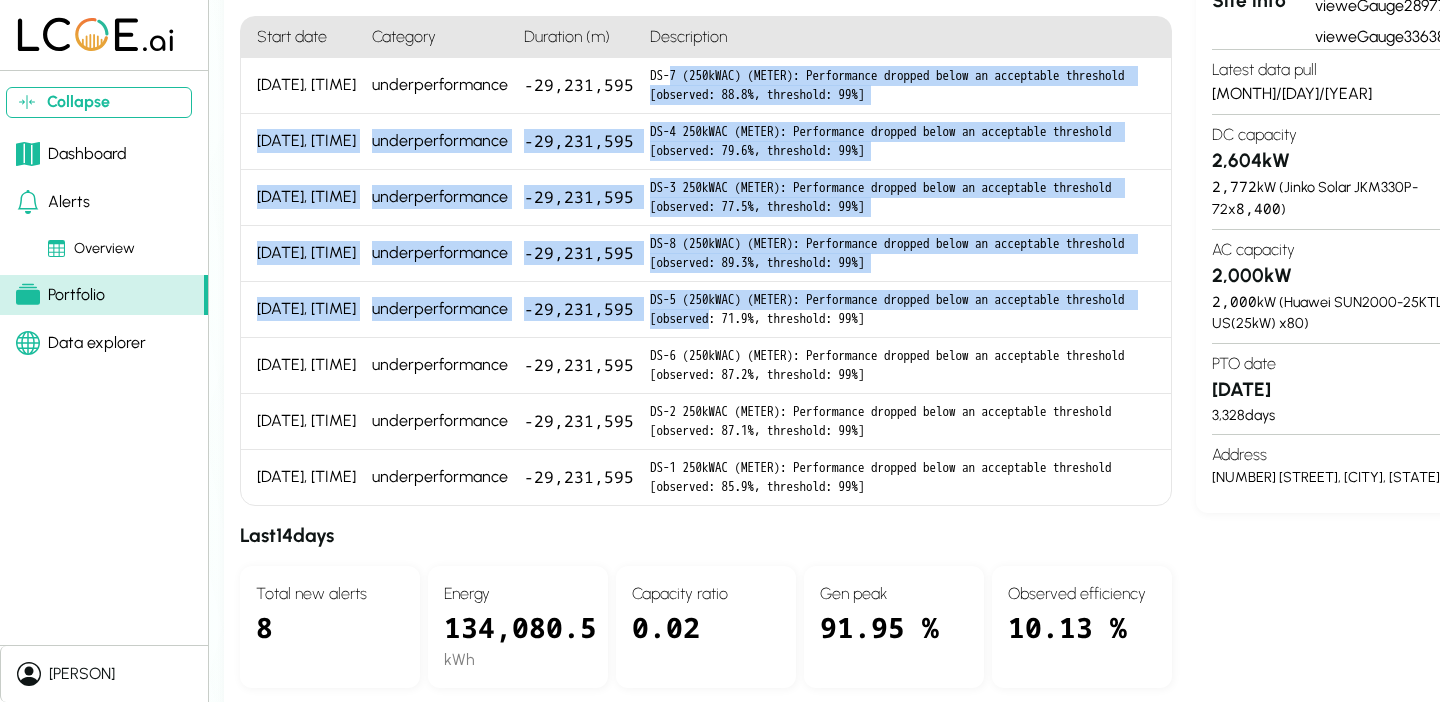 drag, startPoint x: 673, startPoint y: 79, endPoint x: 797, endPoint y: 313, distance: 264.82446 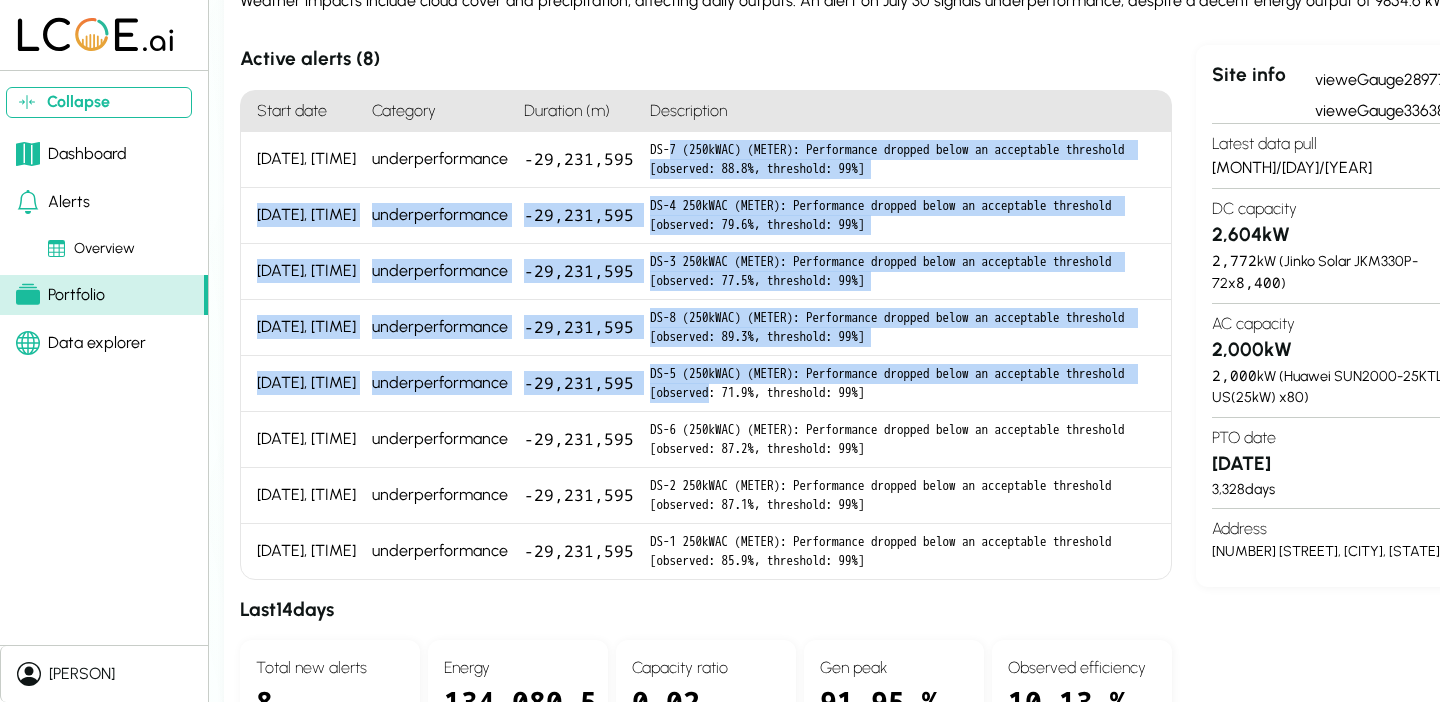 scroll, scrollTop: 261, scrollLeft: 0, axis: vertical 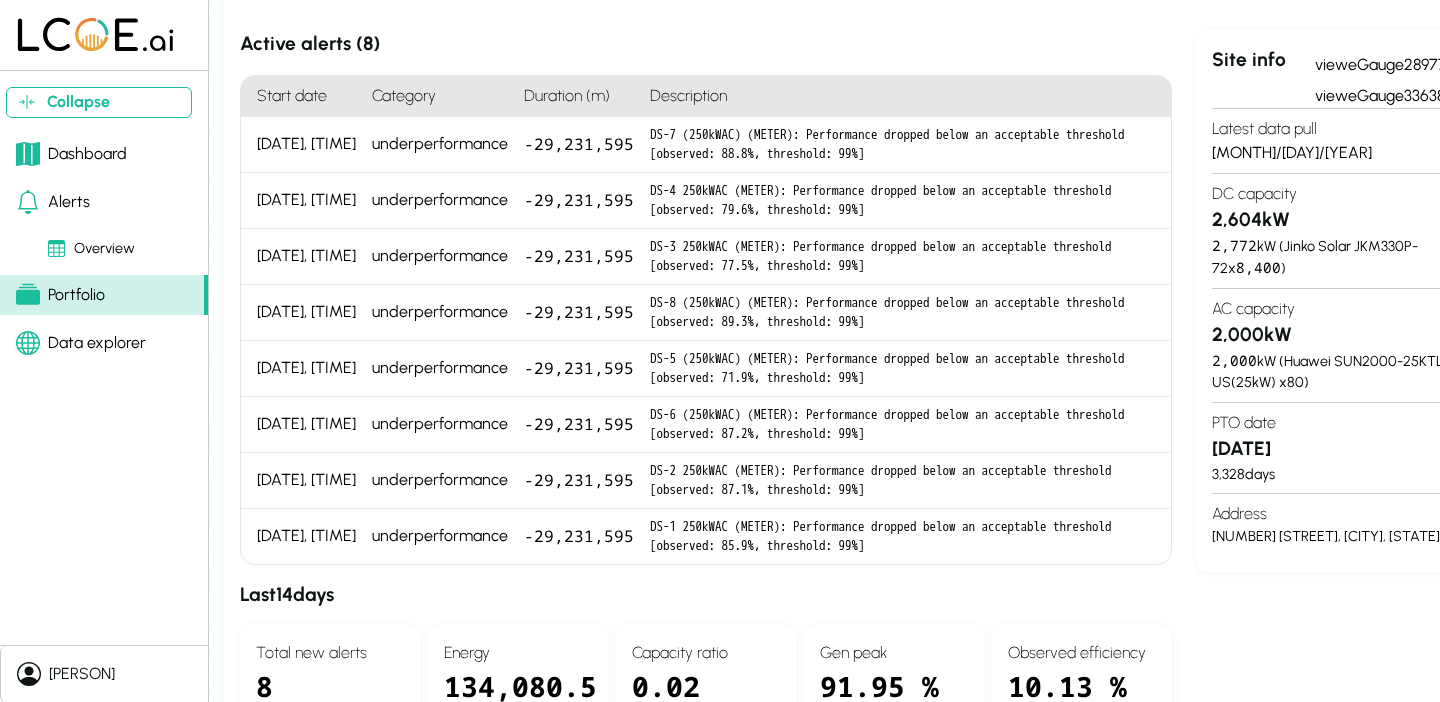 click on "DS-4 250kWAC (METER): Performance dropped below an acceptable threshold [observed: 79.6%, threshold: 99%]" at bounding box center (906, 201) 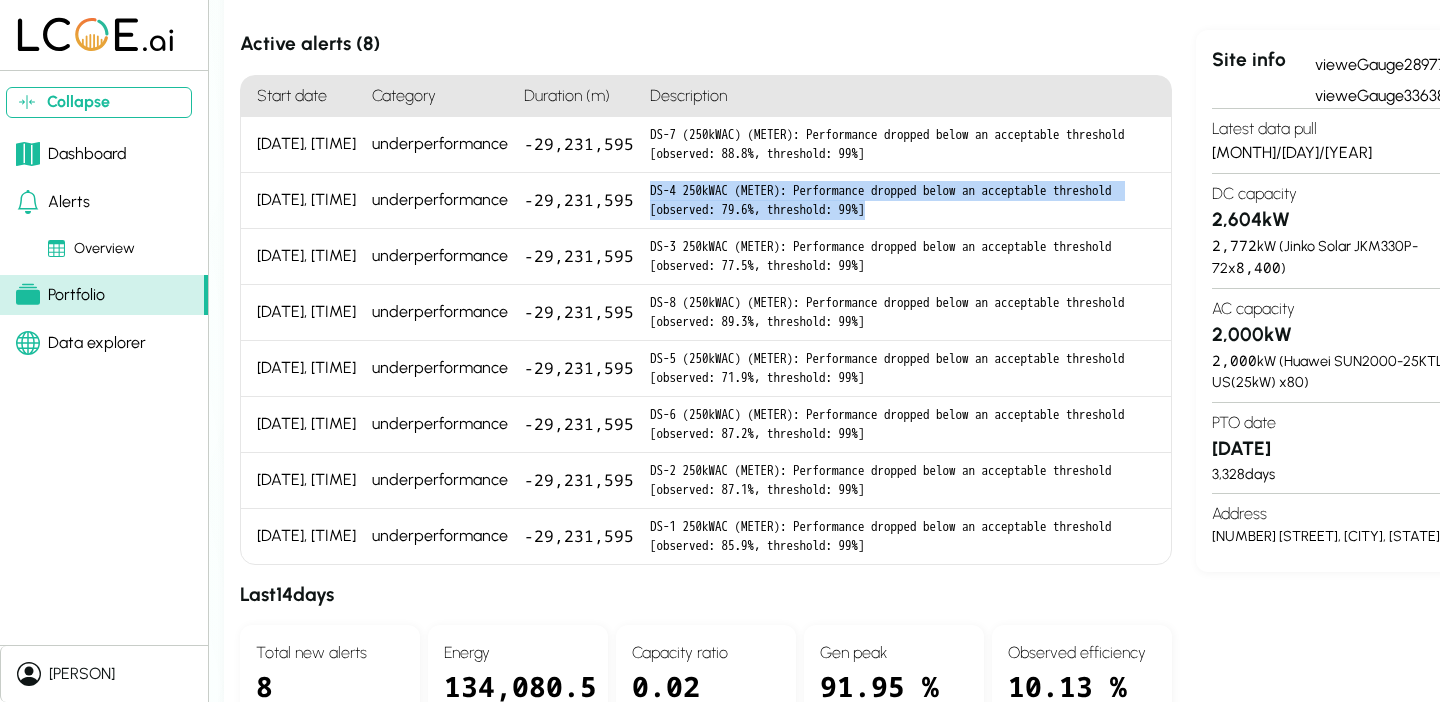 drag, startPoint x: 988, startPoint y: 207, endPoint x: 653, endPoint y: 185, distance: 335.72162 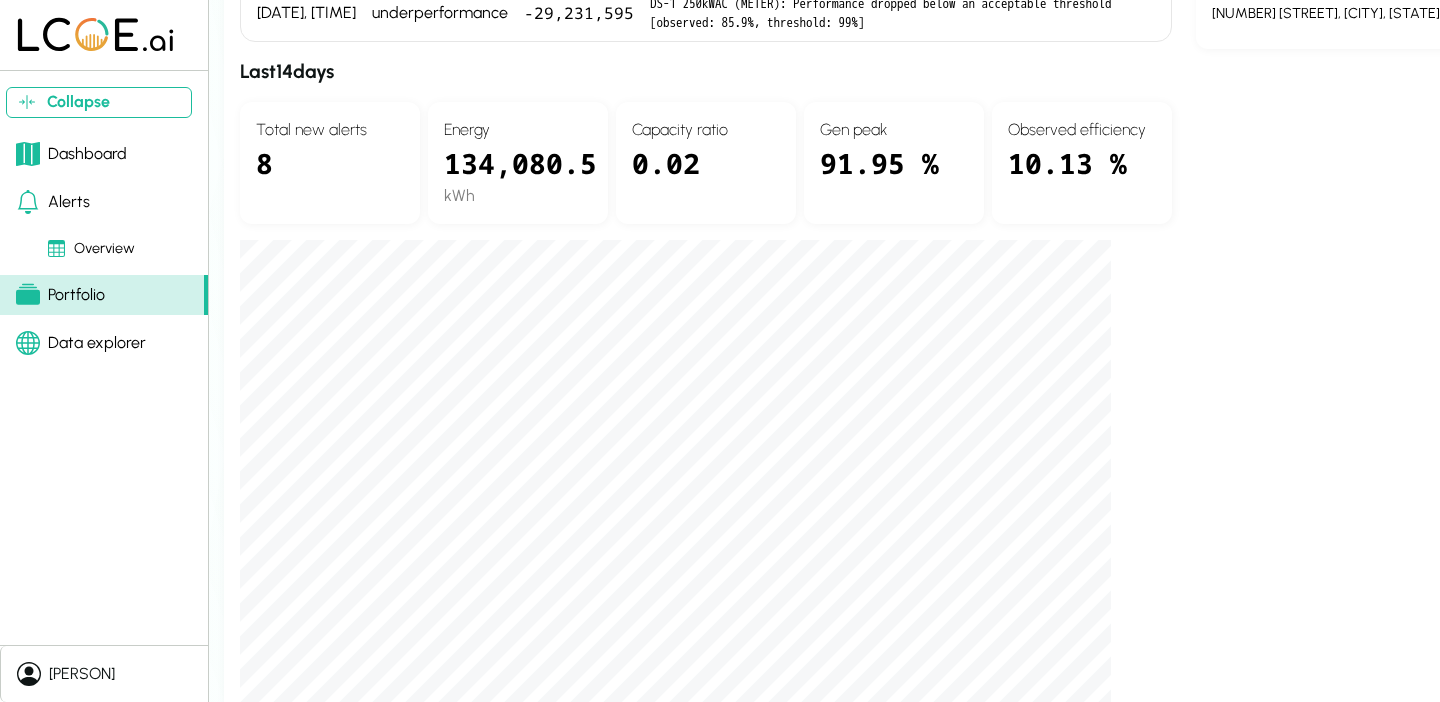 scroll, scrollTop: 774, scrollLeft: 0, axis: vertical 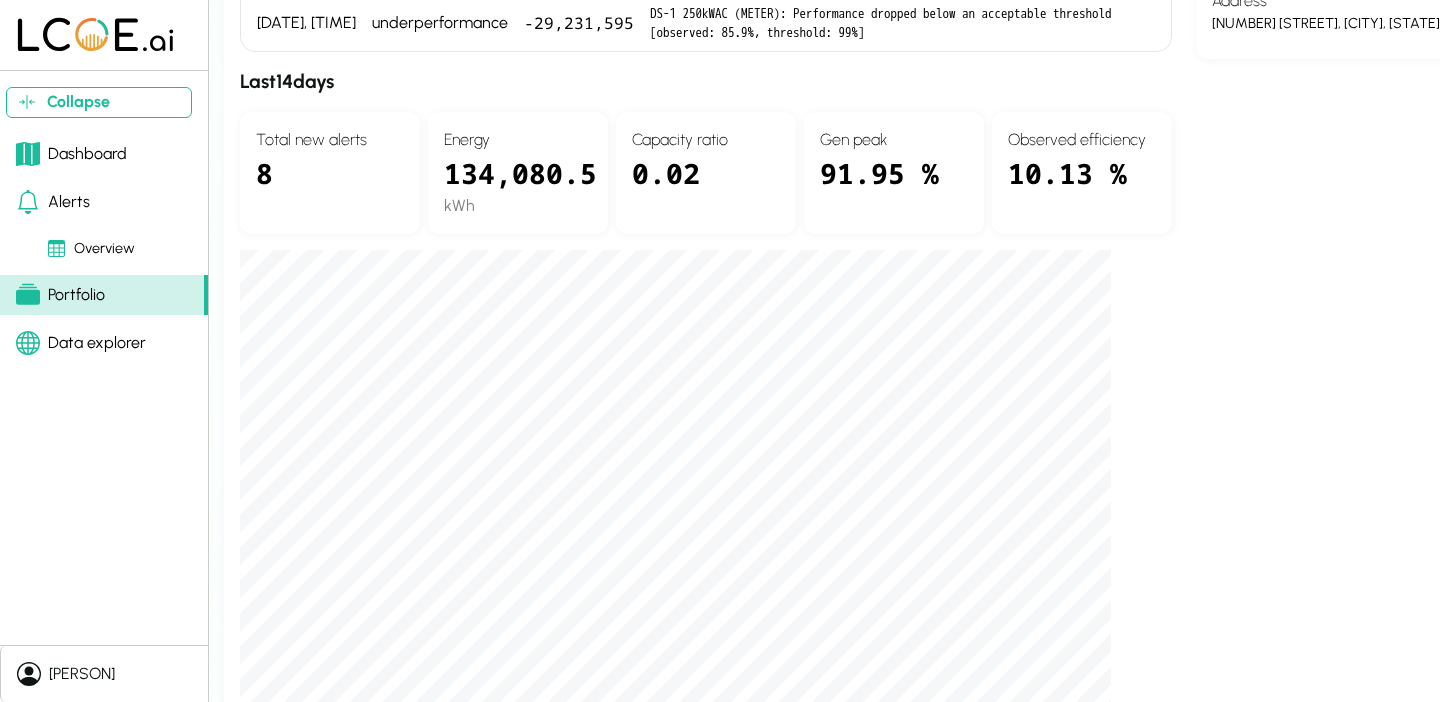 drag, startPoint x: 242, startPoint y: 81, endPoint x: 468, endPoint y: 102, distance: 226.97357 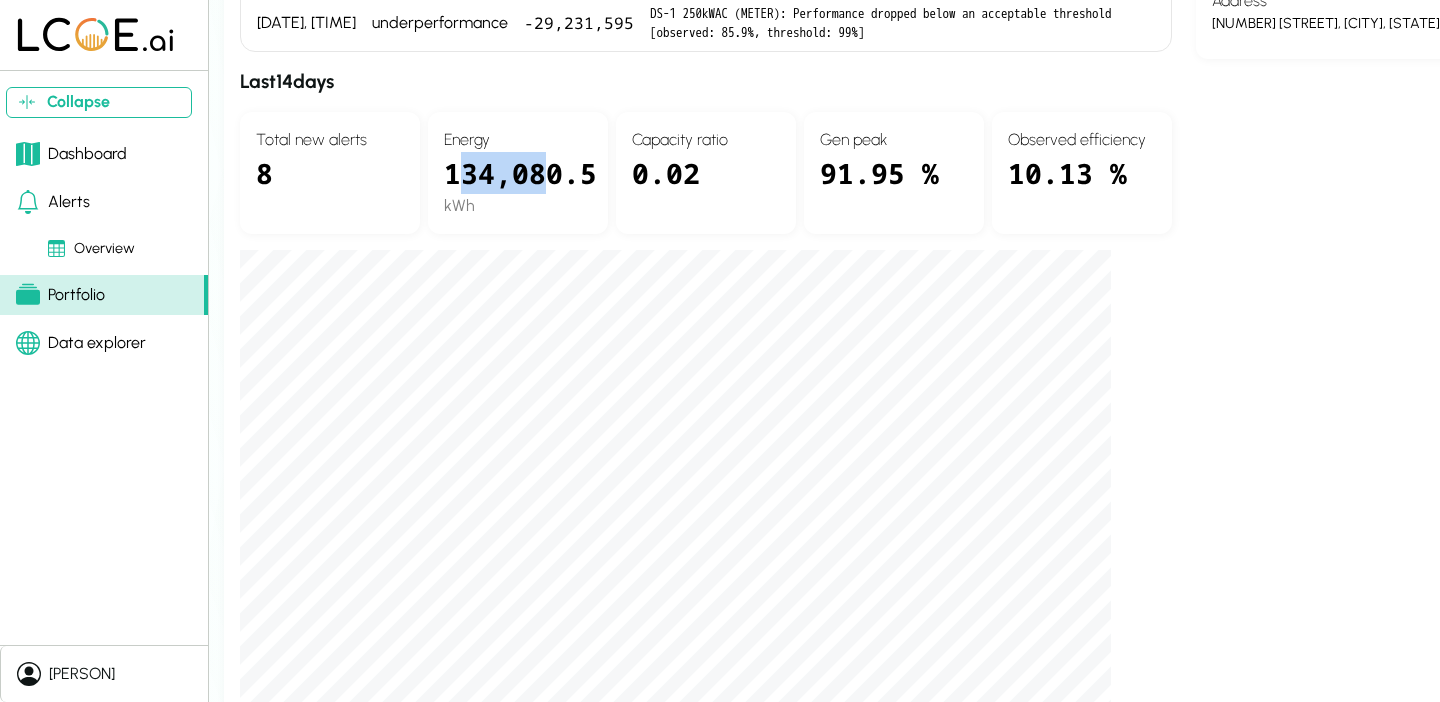 drag, startPoint x: 472, startPoint y: 182, endPoint x: 542, endPoint y: 182, distance: 70 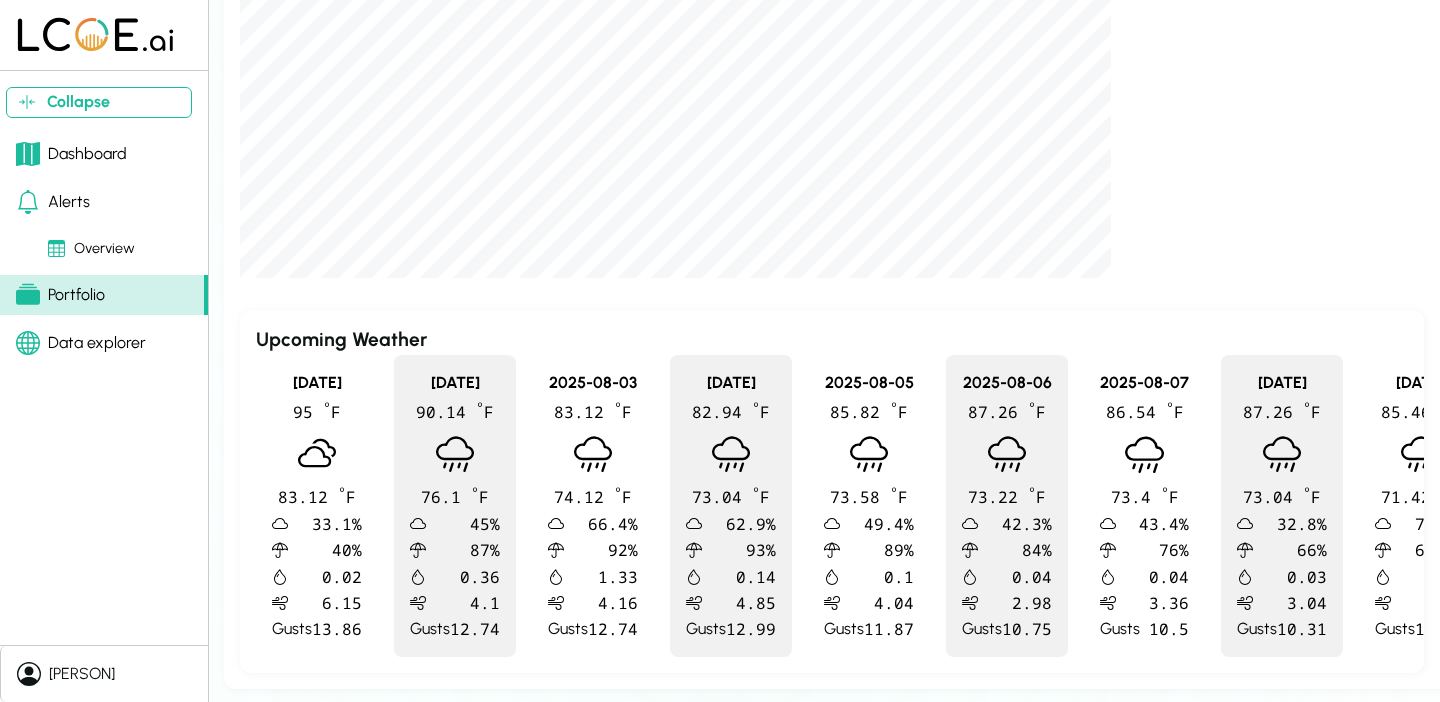 scroll, scrollTop: 1330, scrollLeft: 0, axis: vertical 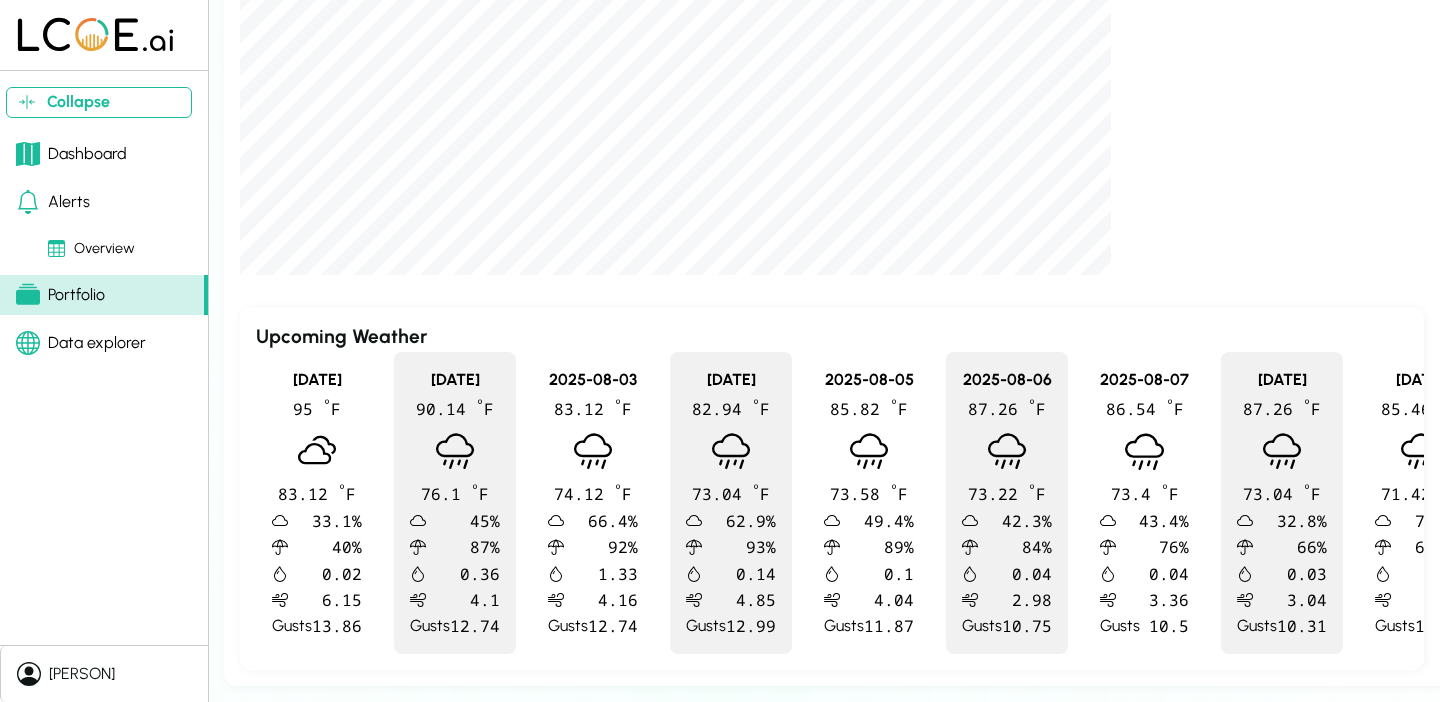 click on "95   º F" at bounding box center [317, 408] 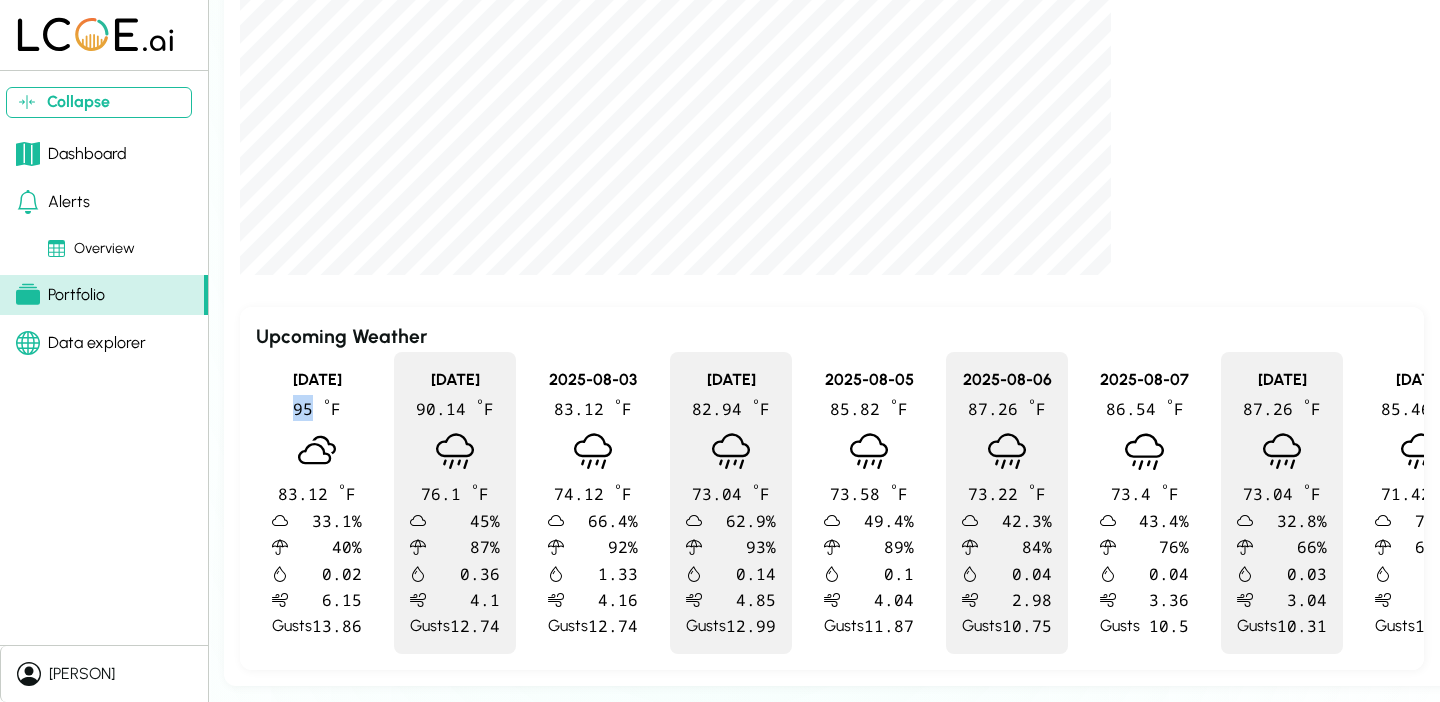 click on "95   º F" at bounding box center [317, 408] 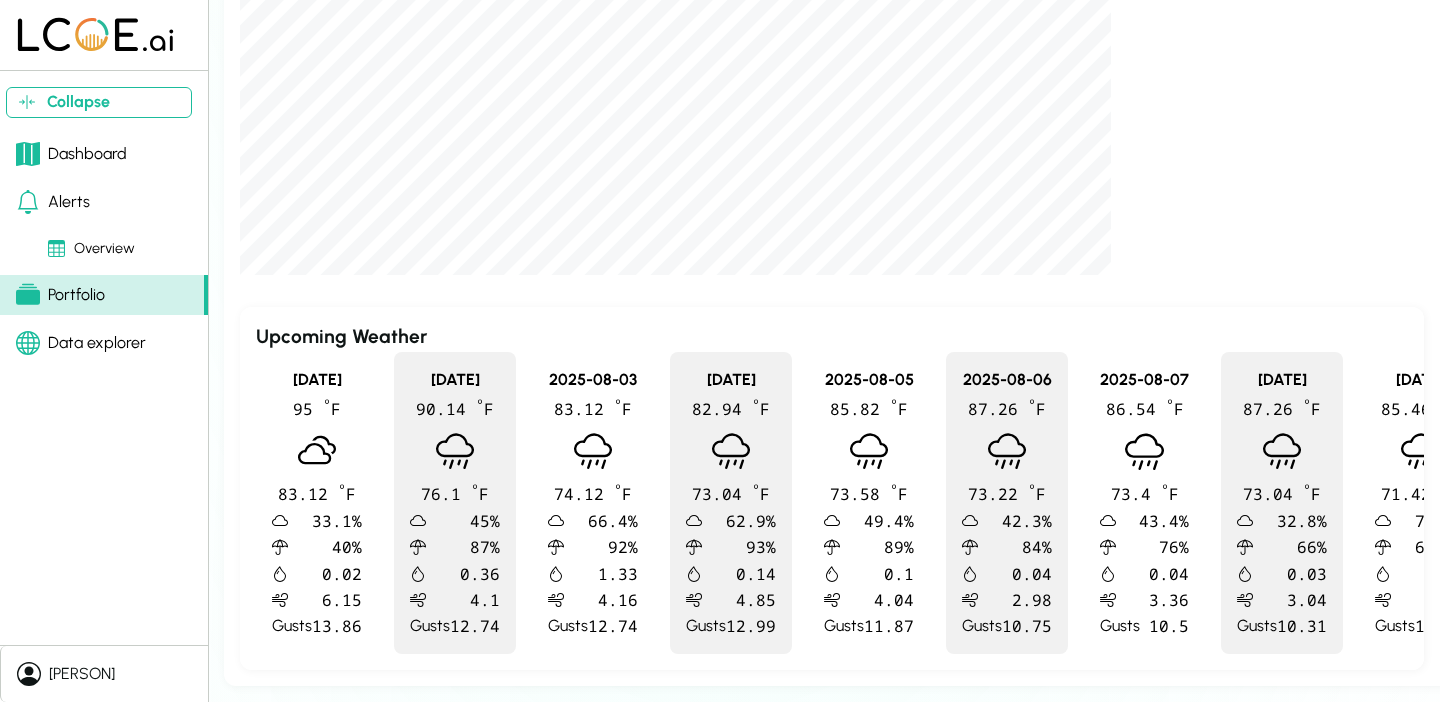 click on "40 %" at bounding box center [325, 547] 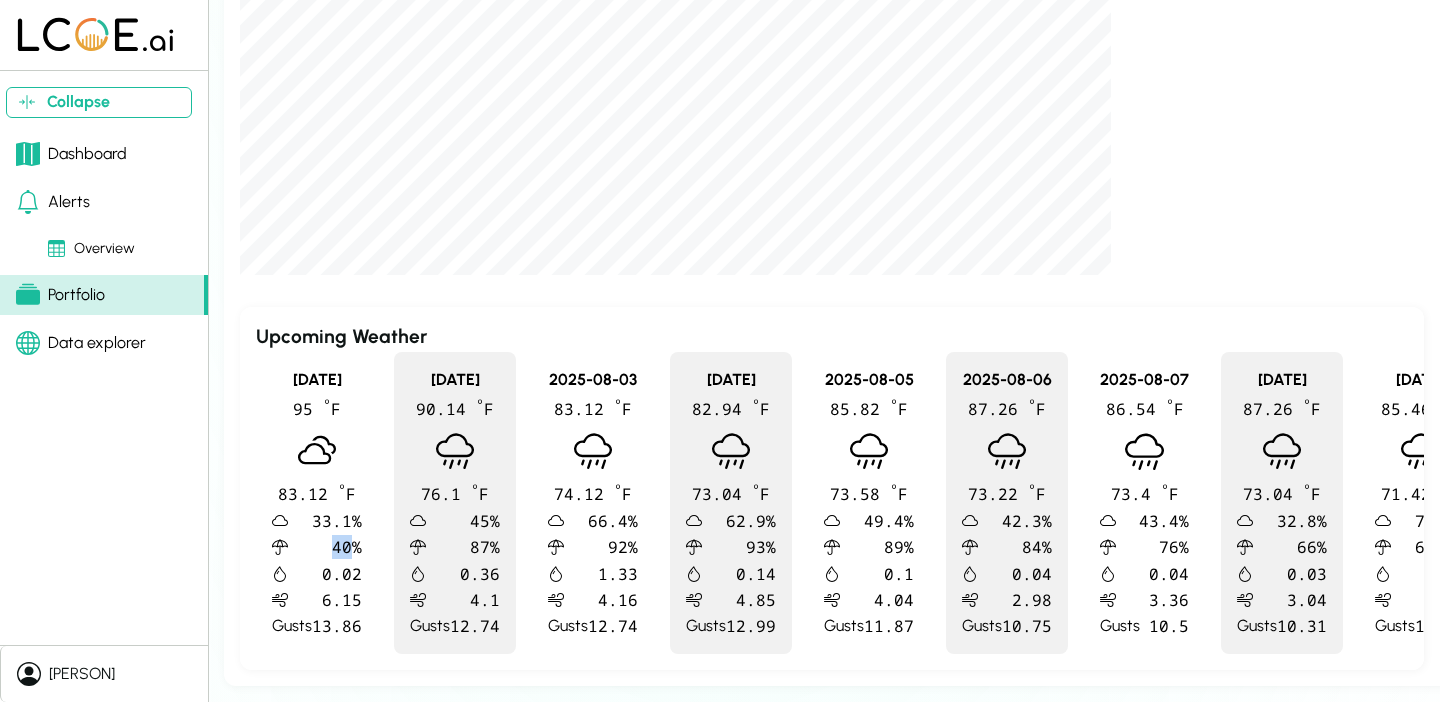 click on "40 %" at bounding box center (325, 547) 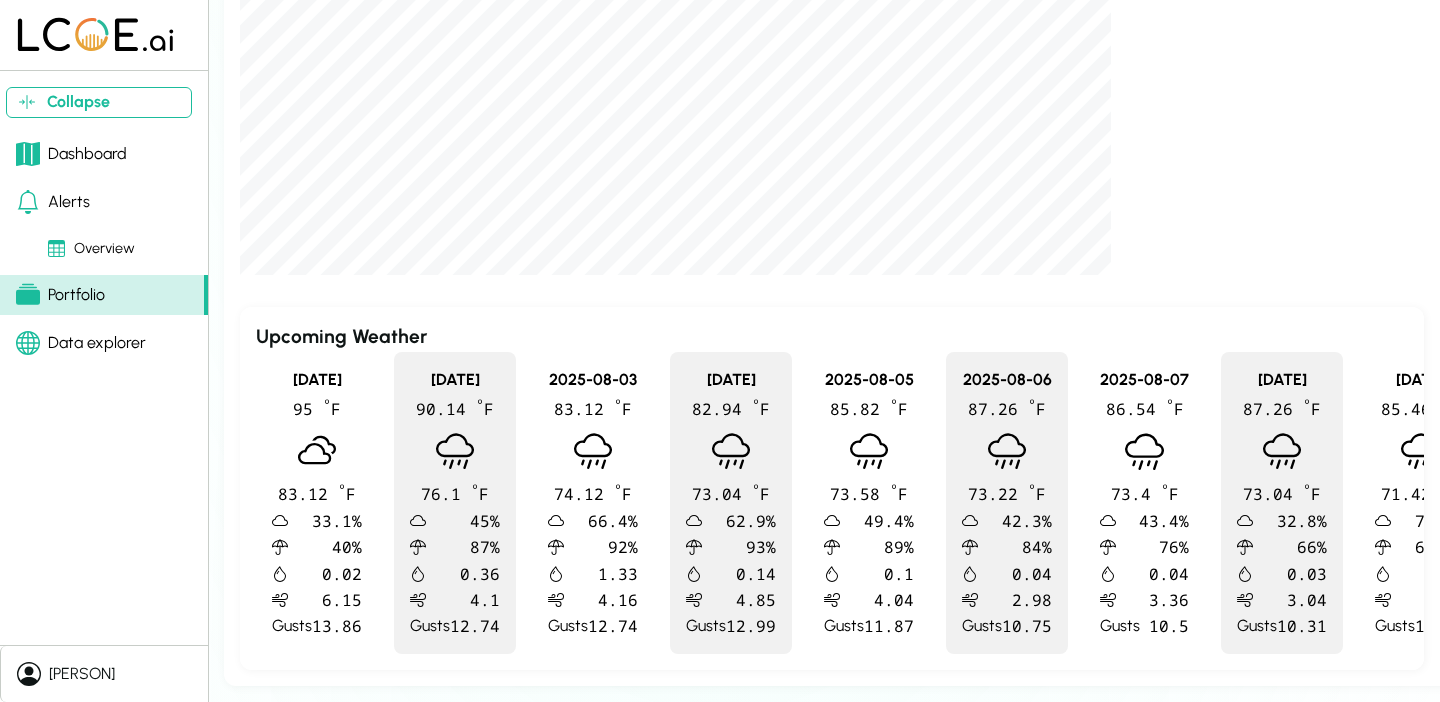 click on "13.86" at bounding box center (337, 626) 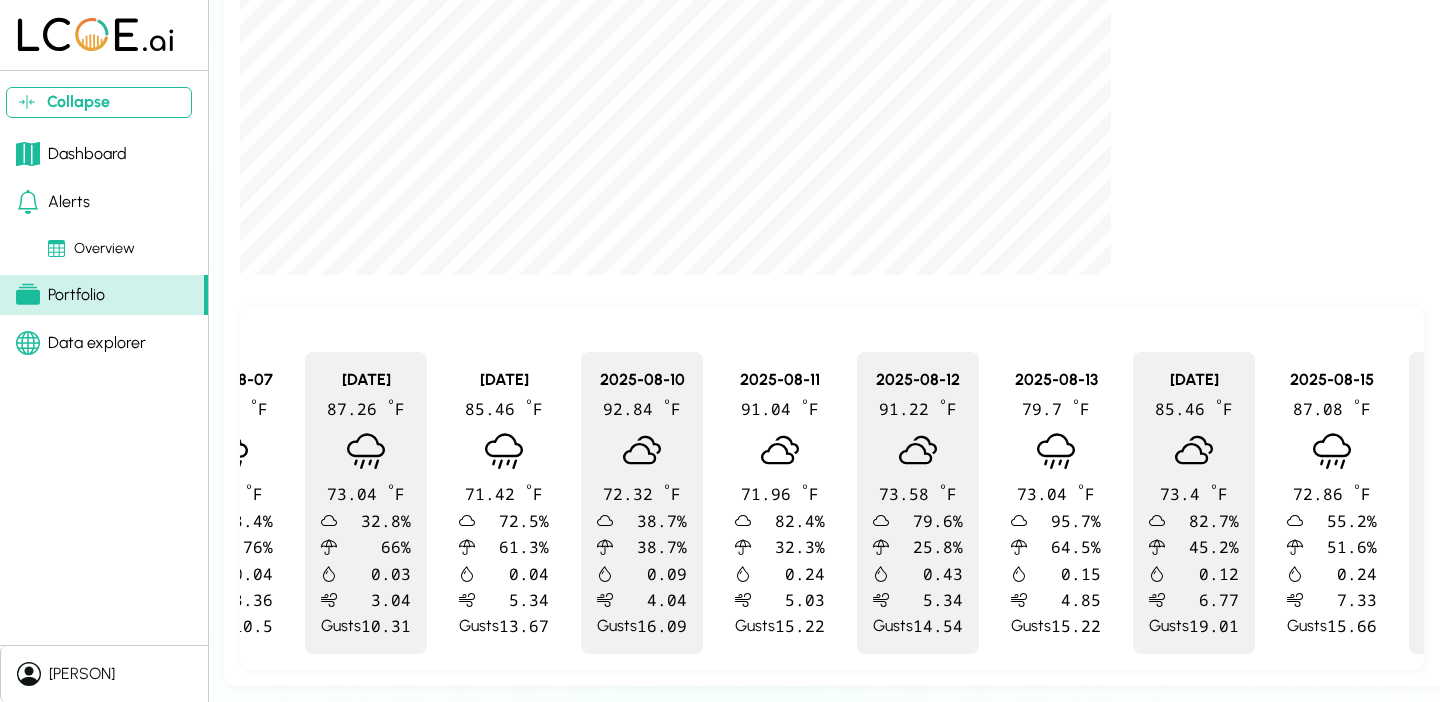 scroll, scrollTop: 0, scrollLeft: 917, axis: horizontal 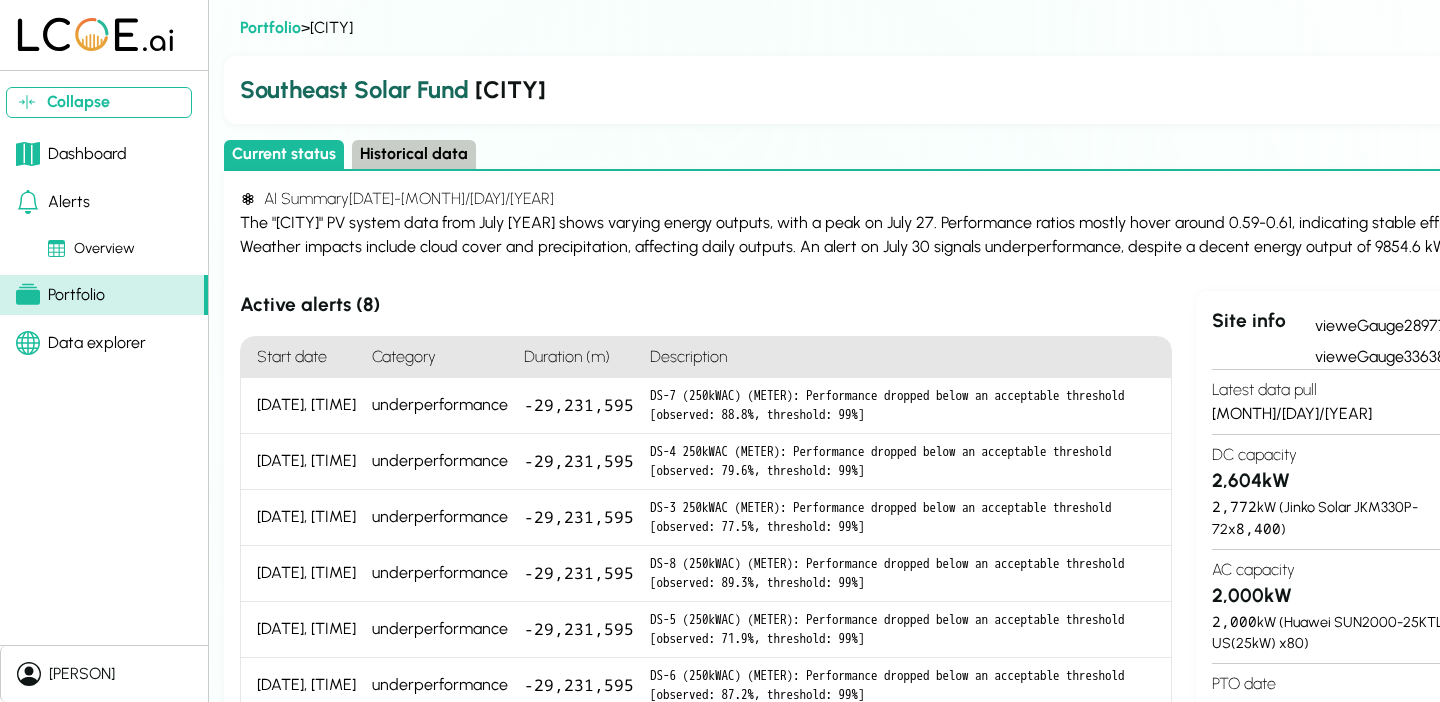 click on "Historical data" at bounding box center [414, 154] 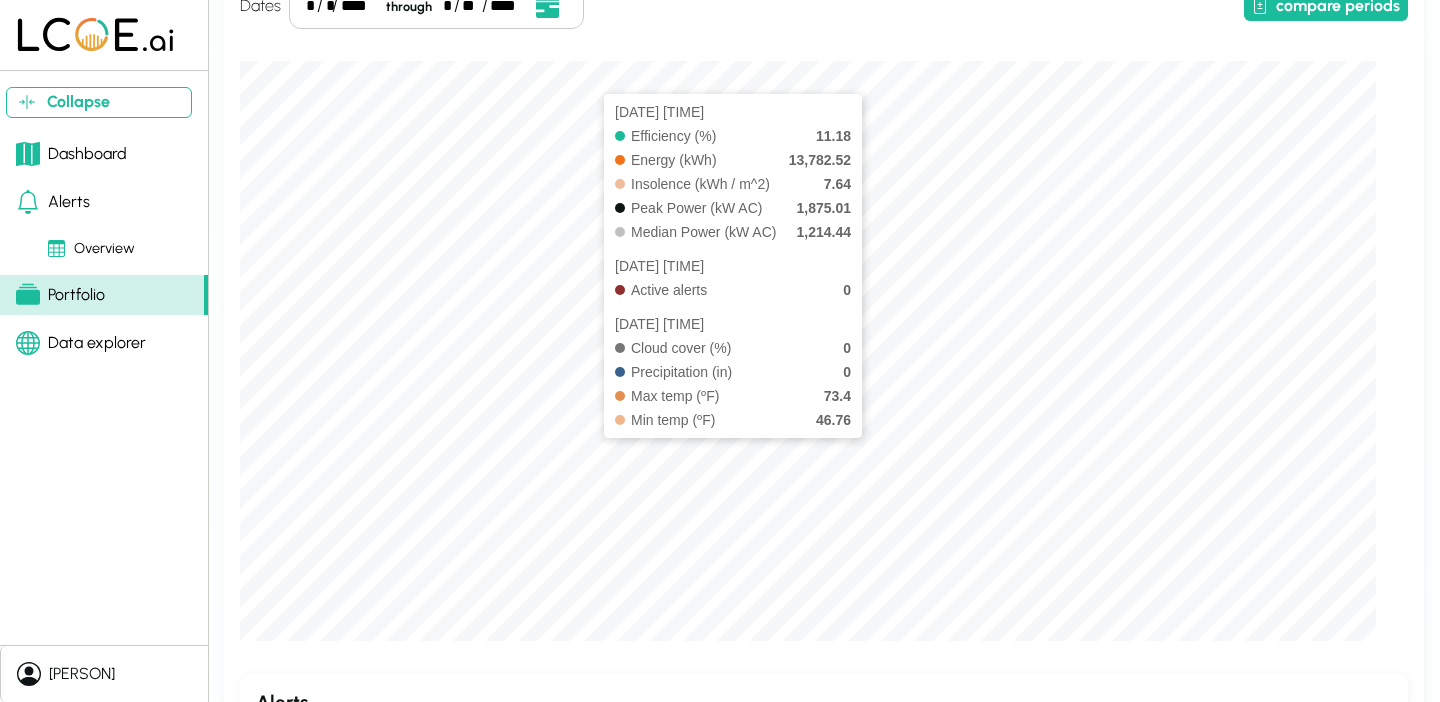 scroll, scrollTop: 167, scrollLeft: 0, axis: vertical 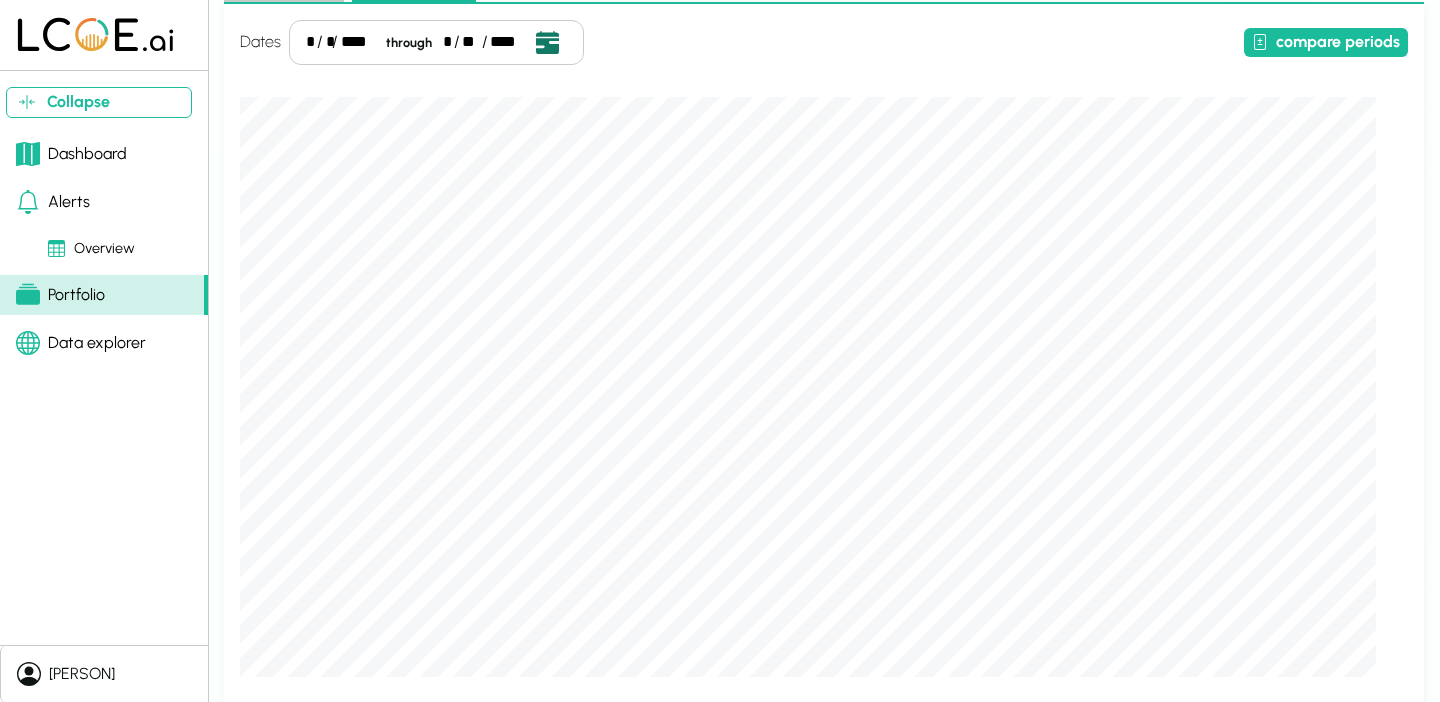 click 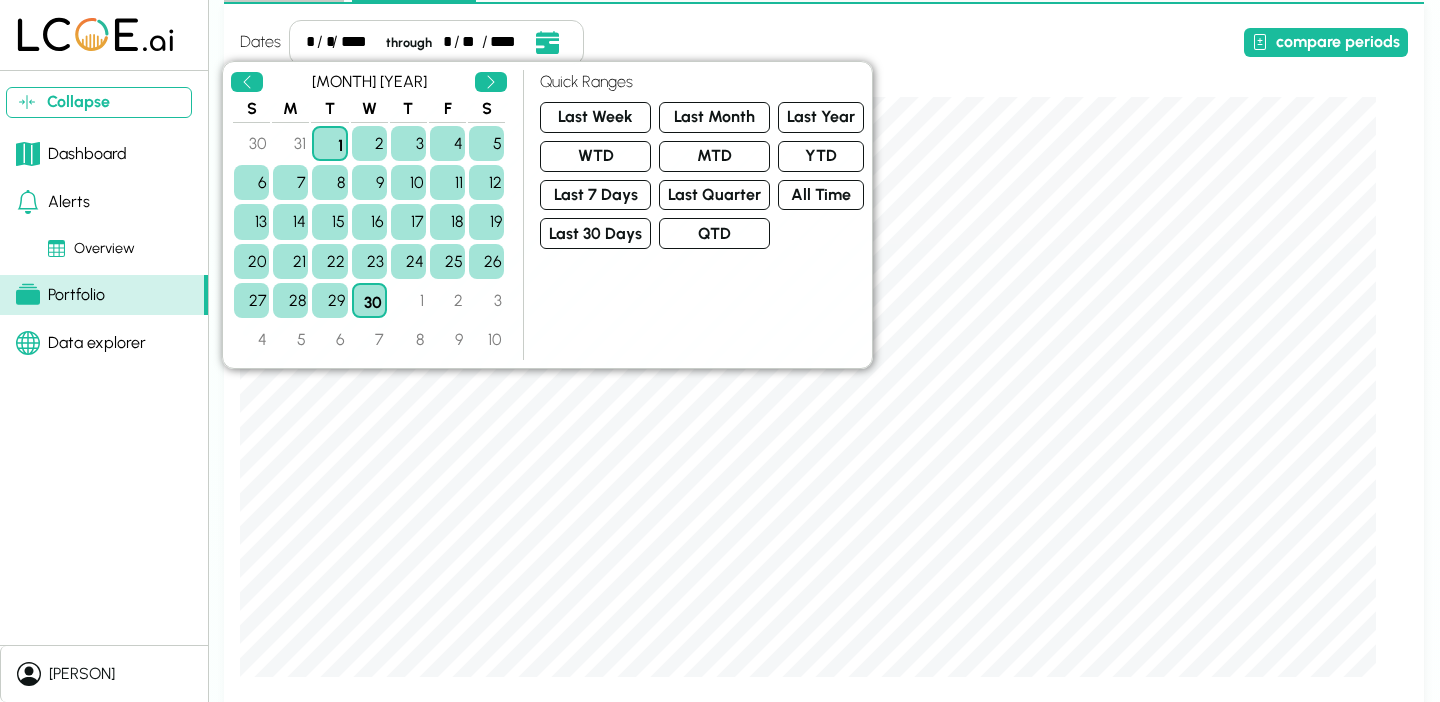 click on "*" at bounding box center (310, 42) 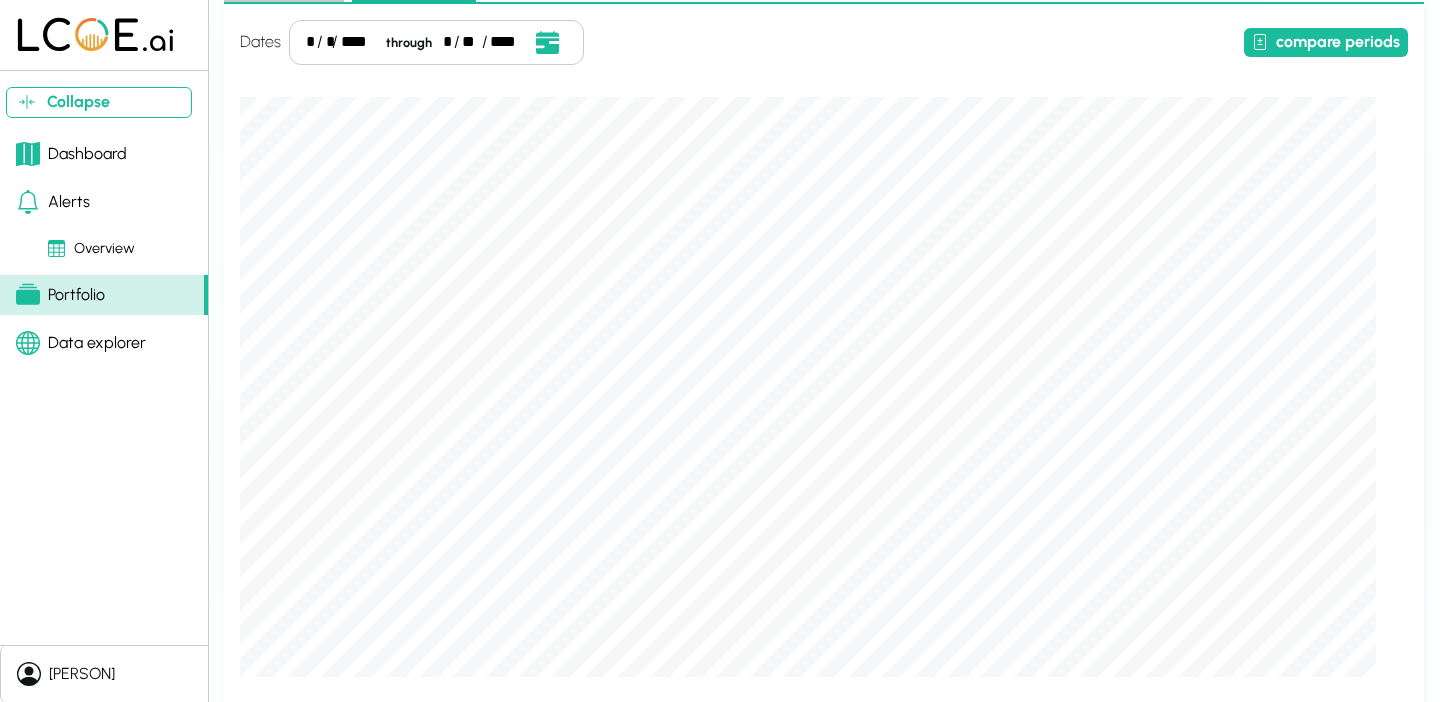 click on "*" at bounding box center (310, 42) 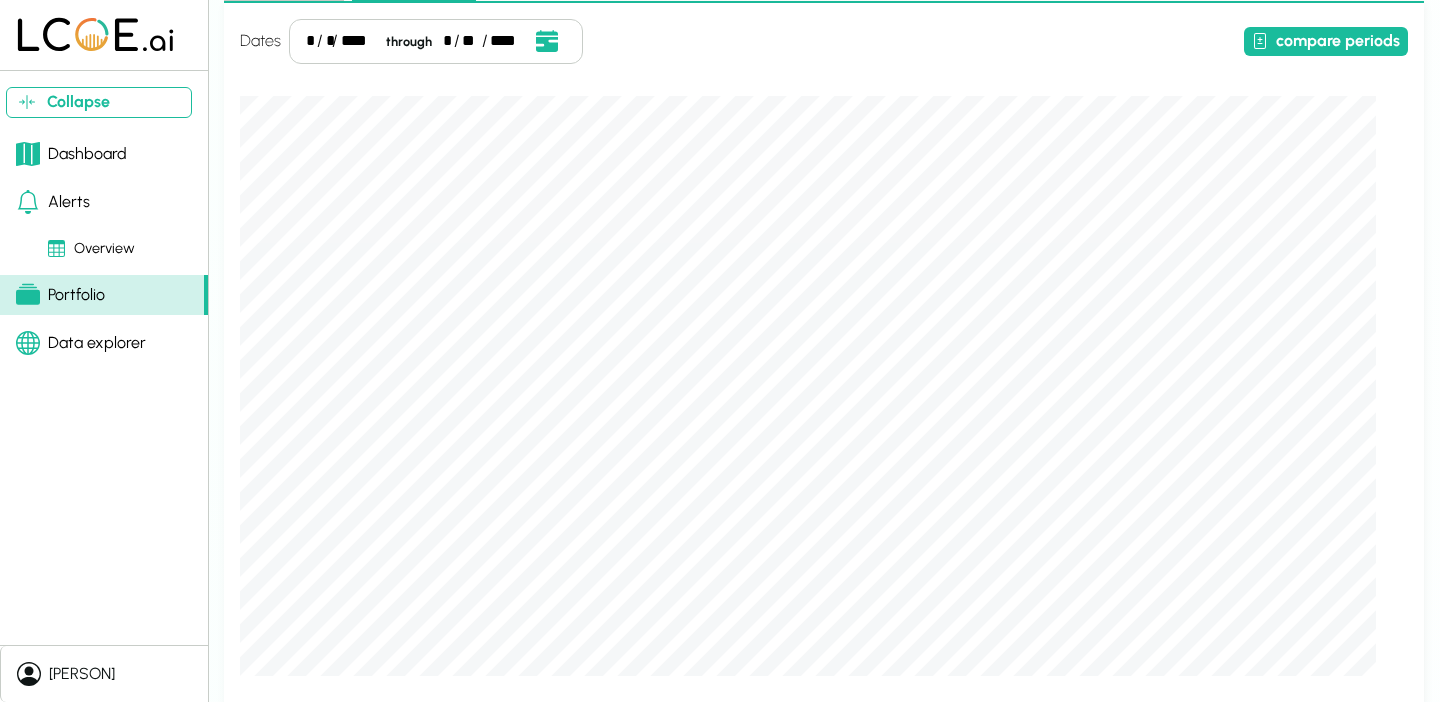 scroll, scrollTop: 0, scrollLeft: 0, axis: both 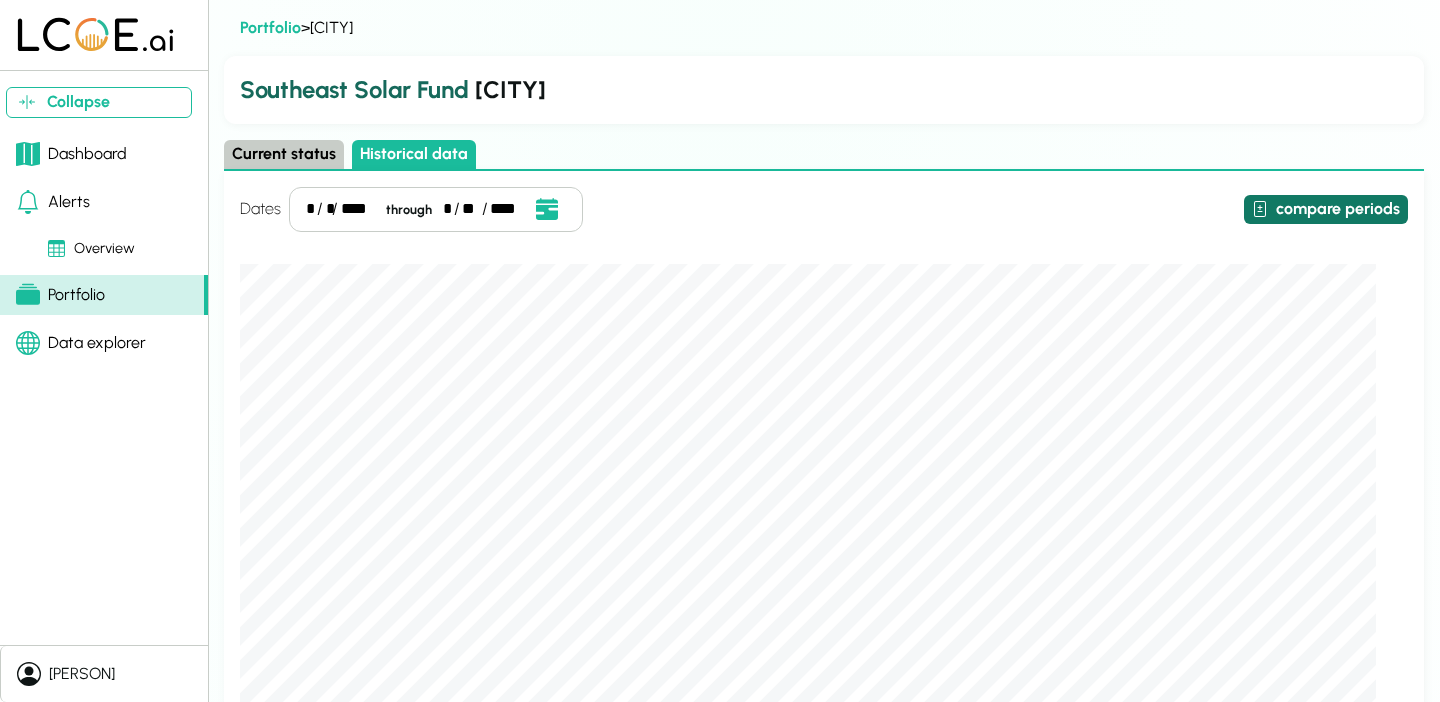 click on "compare periods" at bounding box center (1326, 209) 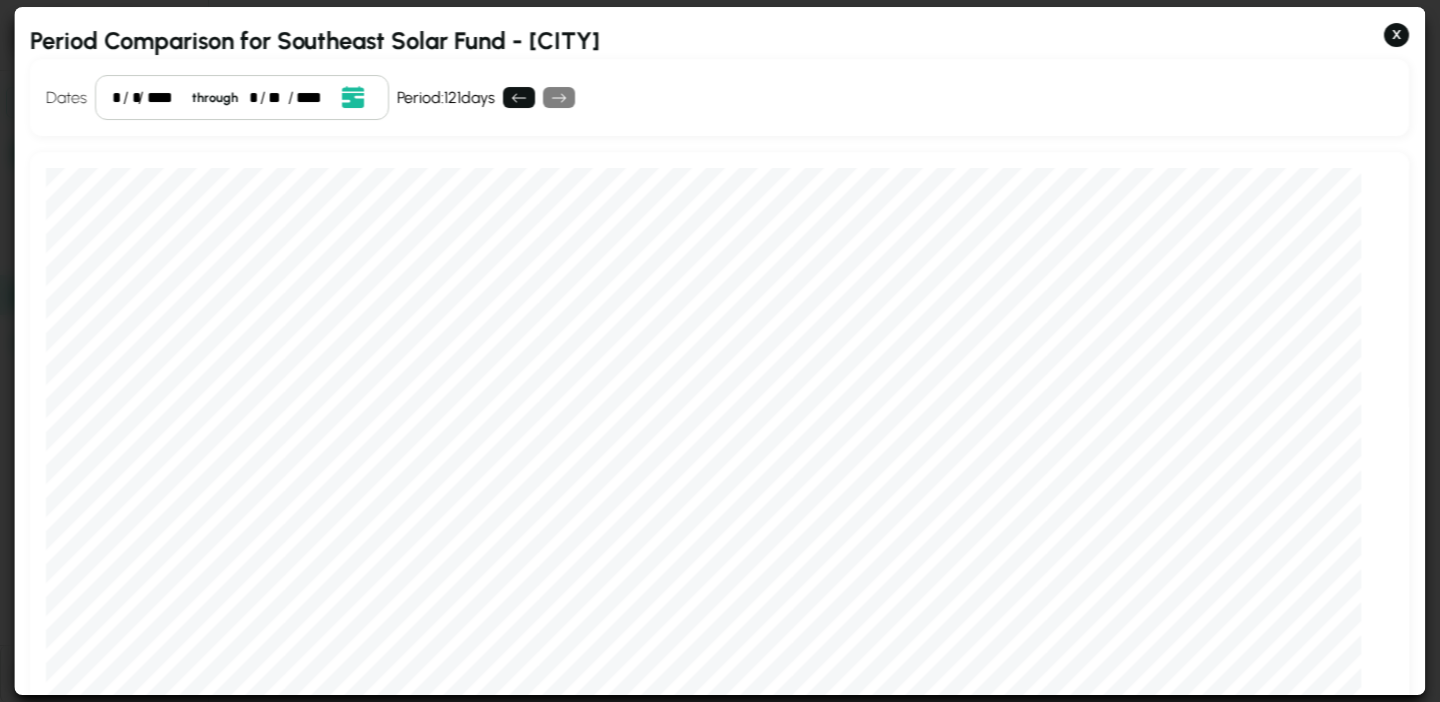 click on "*" at bounding box center [116, 98] 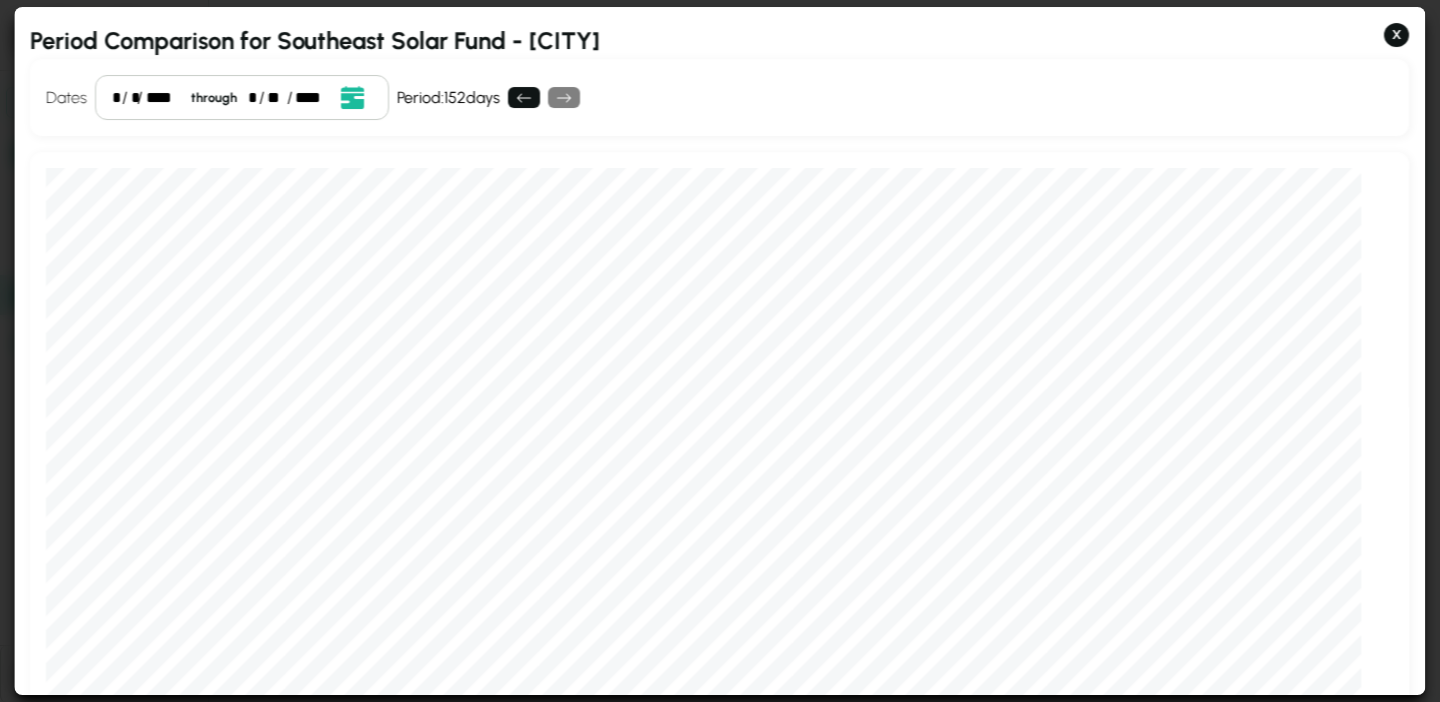 scroll, scrollTop: 12, scrollLeft: 0, axis: vertical 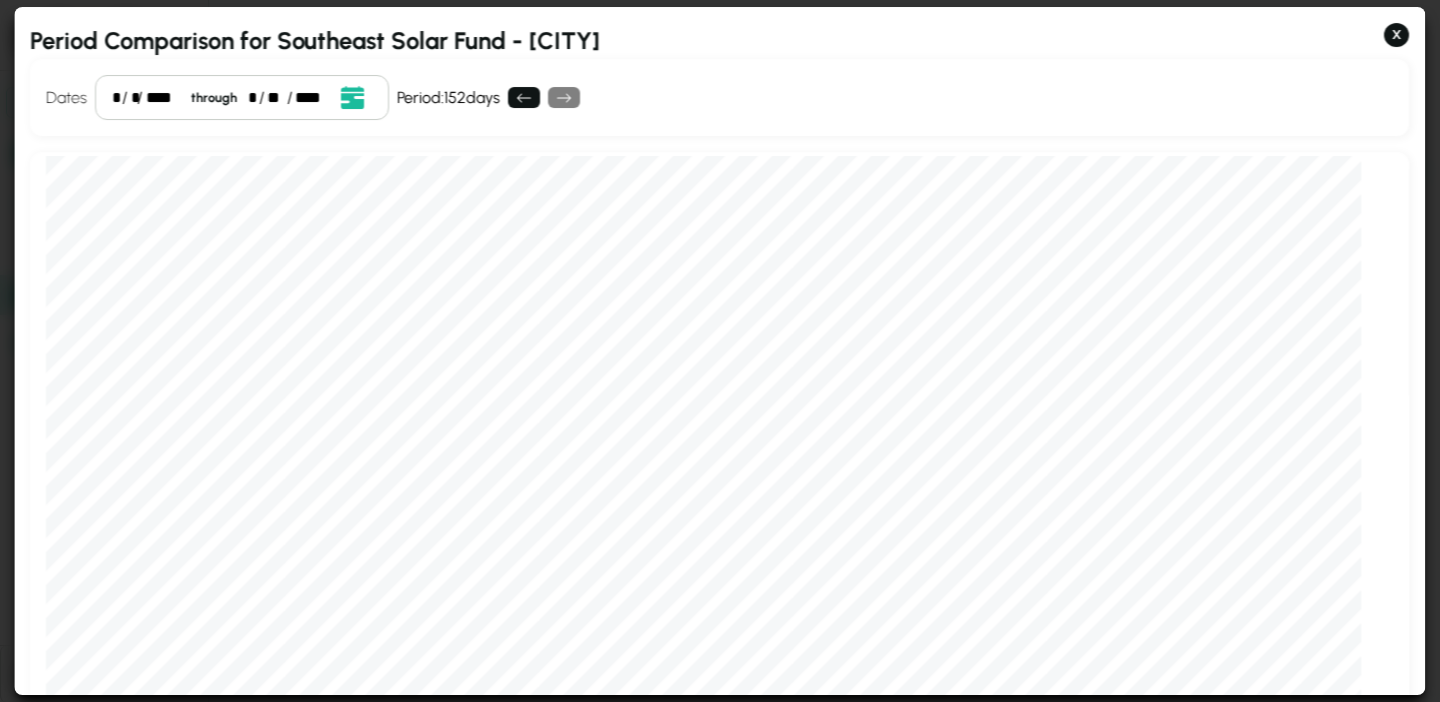 click on "*" at bounding box center [116, 98] 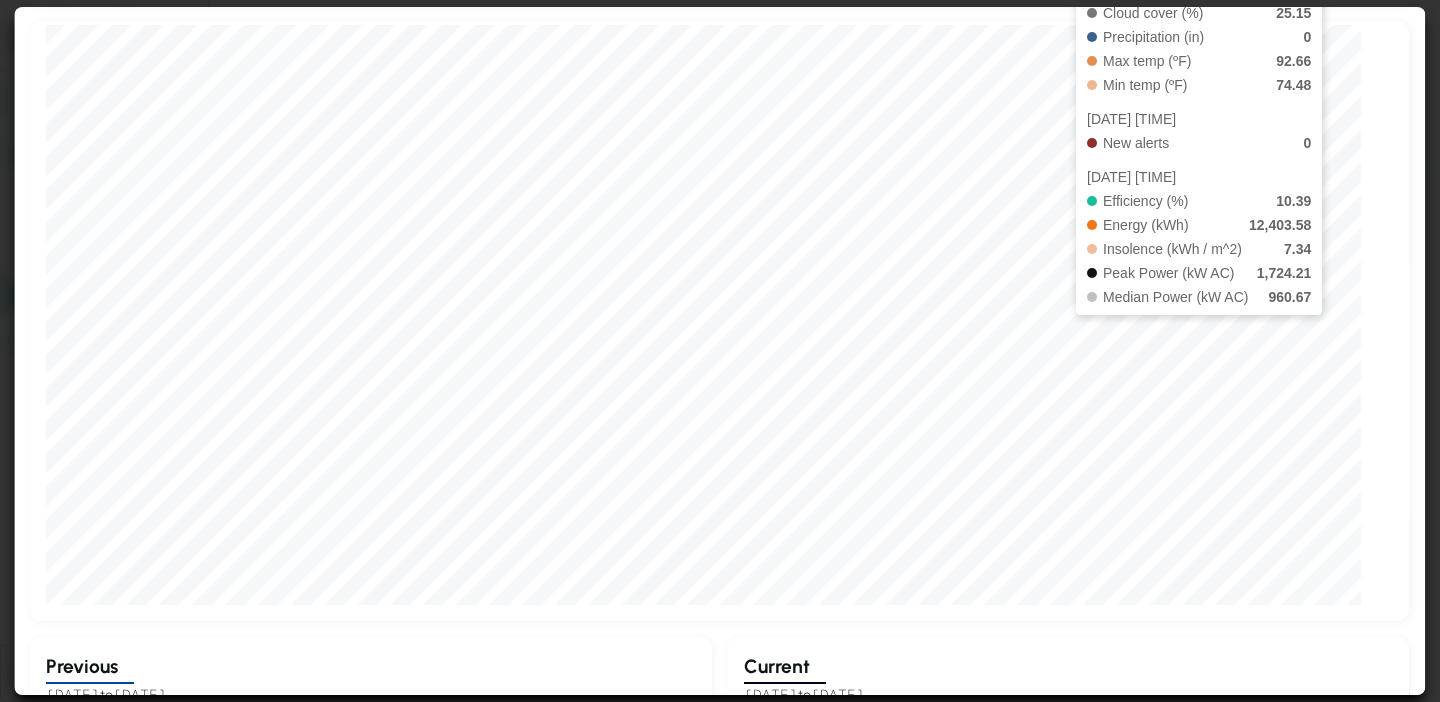 scroll, scrollTop: 134, scrollLeft: 0, axis: vertical 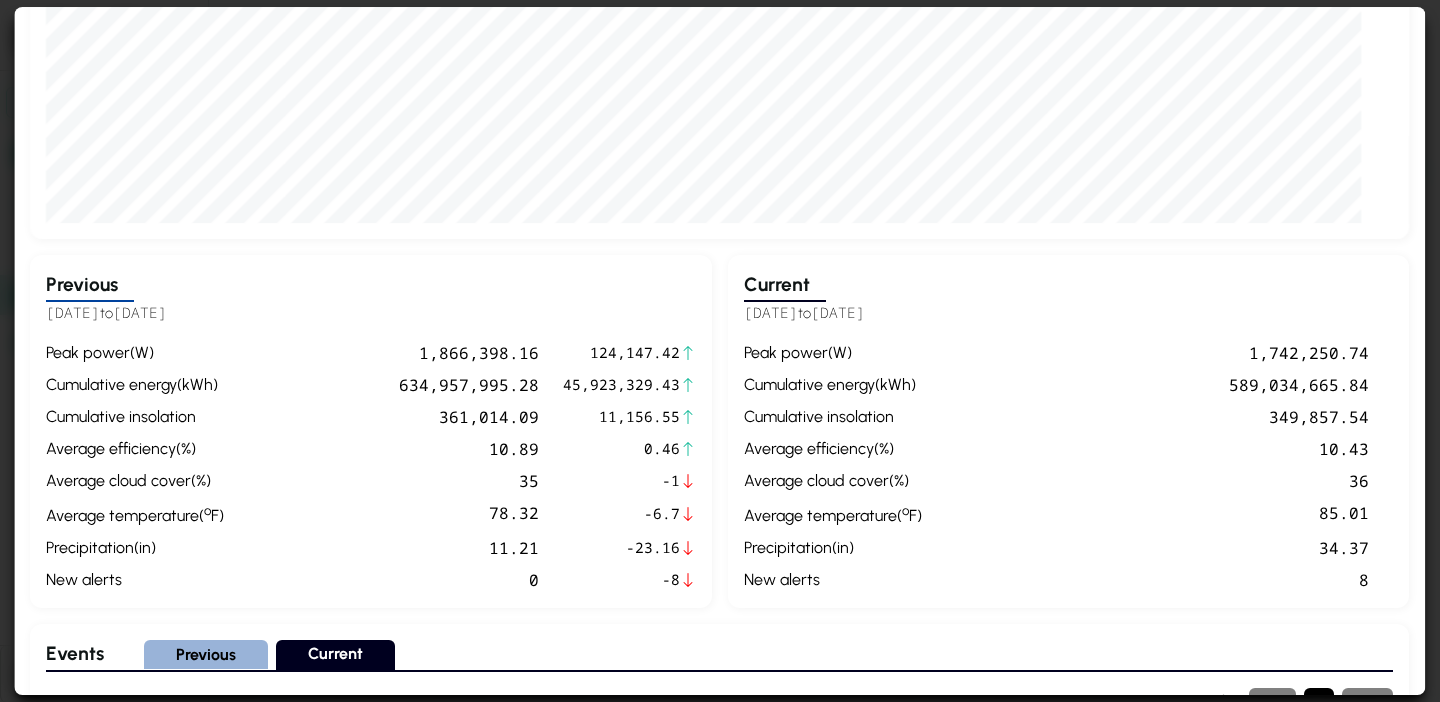 drag, startPoint x: 751, startPoint y: 323, endPoint x: 952, endPoint y: 324, distance: 201.00249 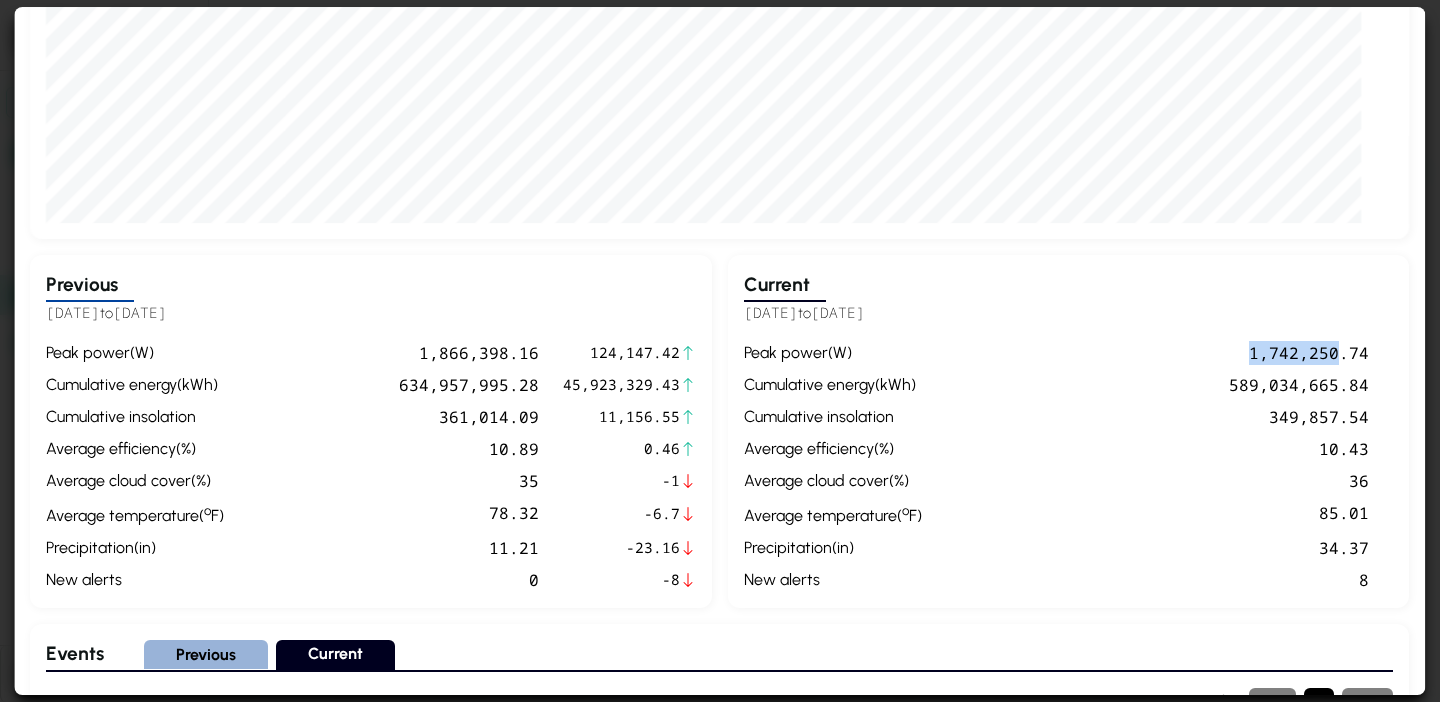drag, startPoint x: 1258, startPoint y: 355, endPoint x: 1345, endPoint y: 355, distance: 87 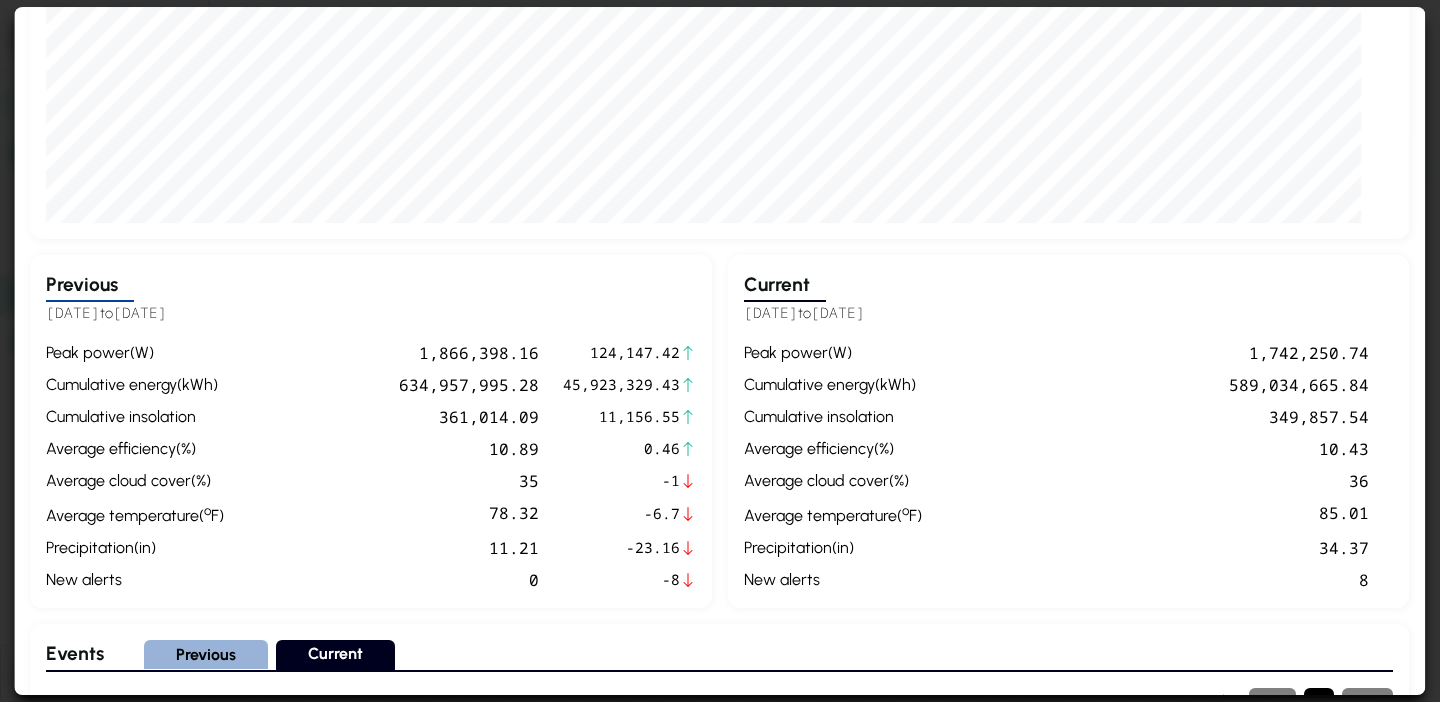 click on "589,034,665.84" at bounding box center (1150, 385) 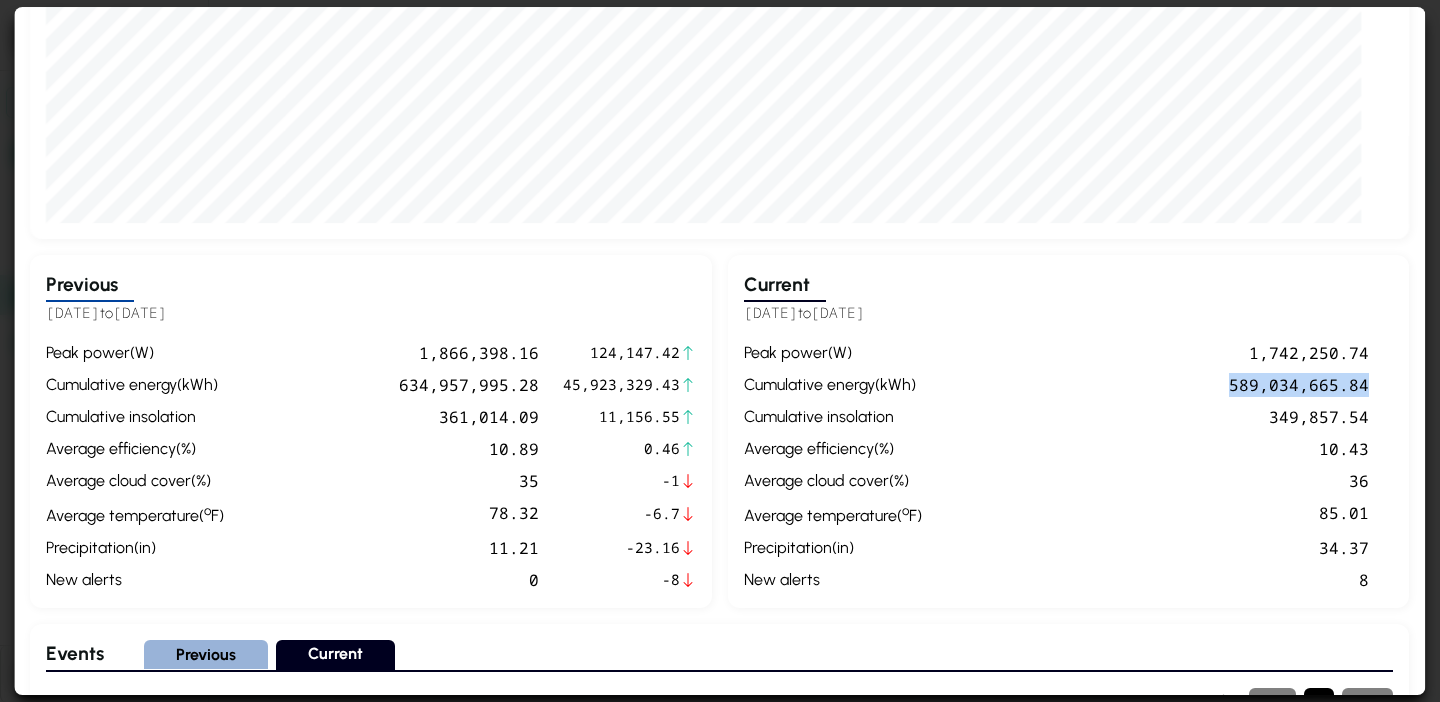 click on "589,034,665.84" at bounding box center (1150, 385) 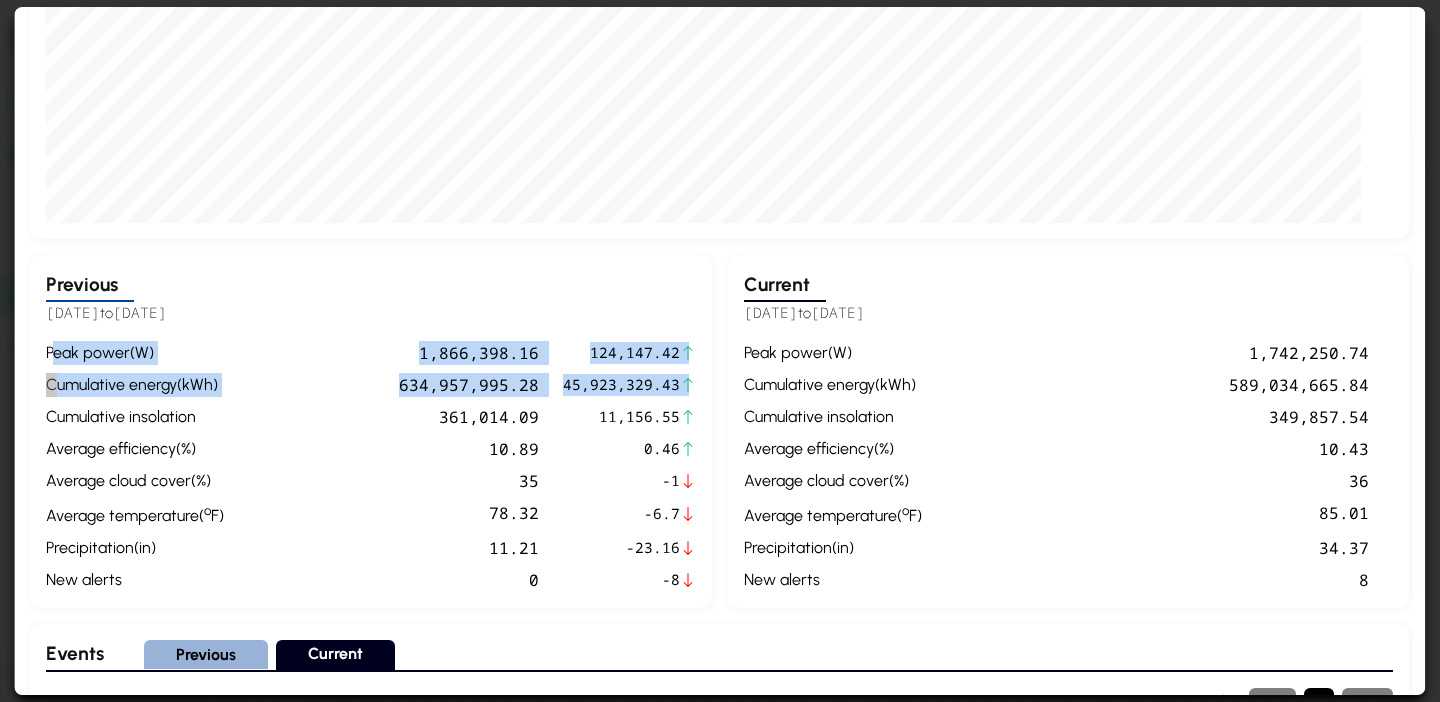 drag, startPoint x: 690, startPoint y: 387, endPoint x: 54, endPoint y: 350, distance: 637.0754 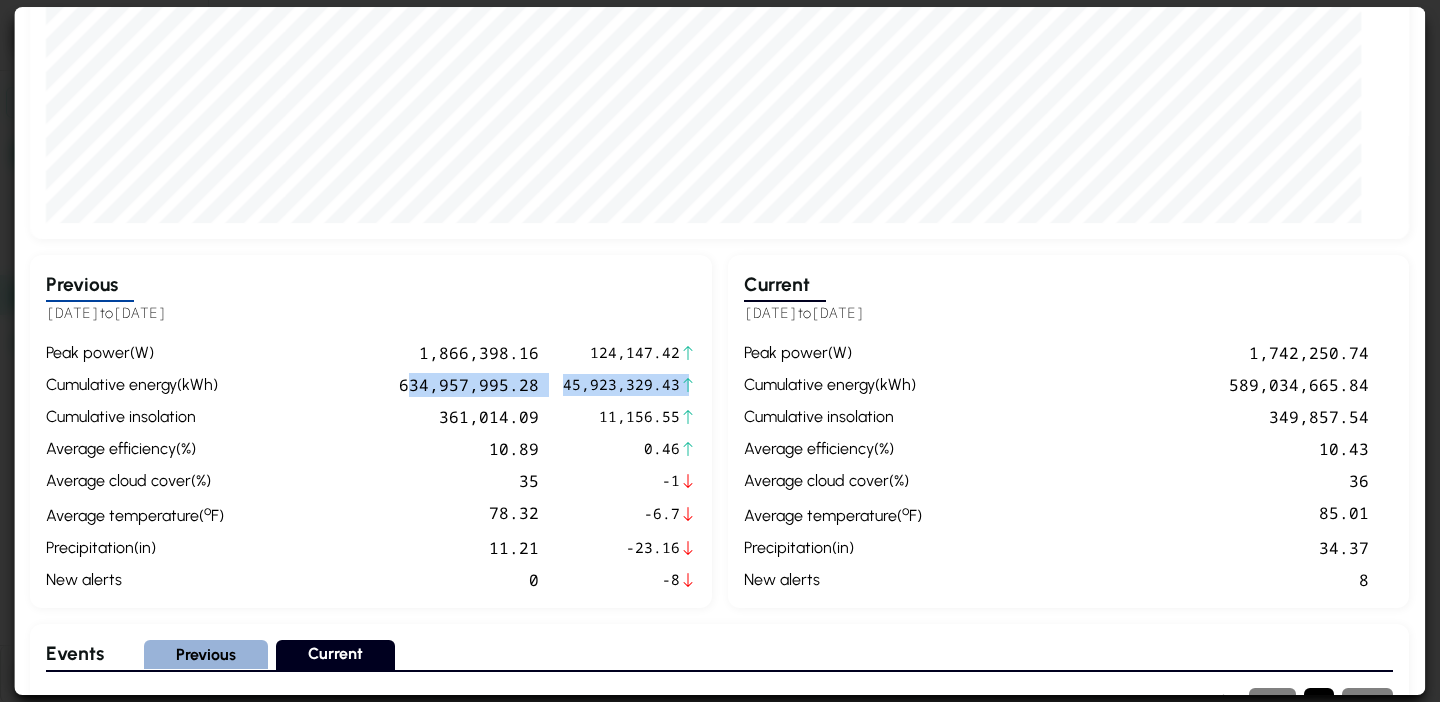 drag, startPoint x: 437, startPoint y: 387, endPoint x: 693, endPoint y: 387, distance: 256 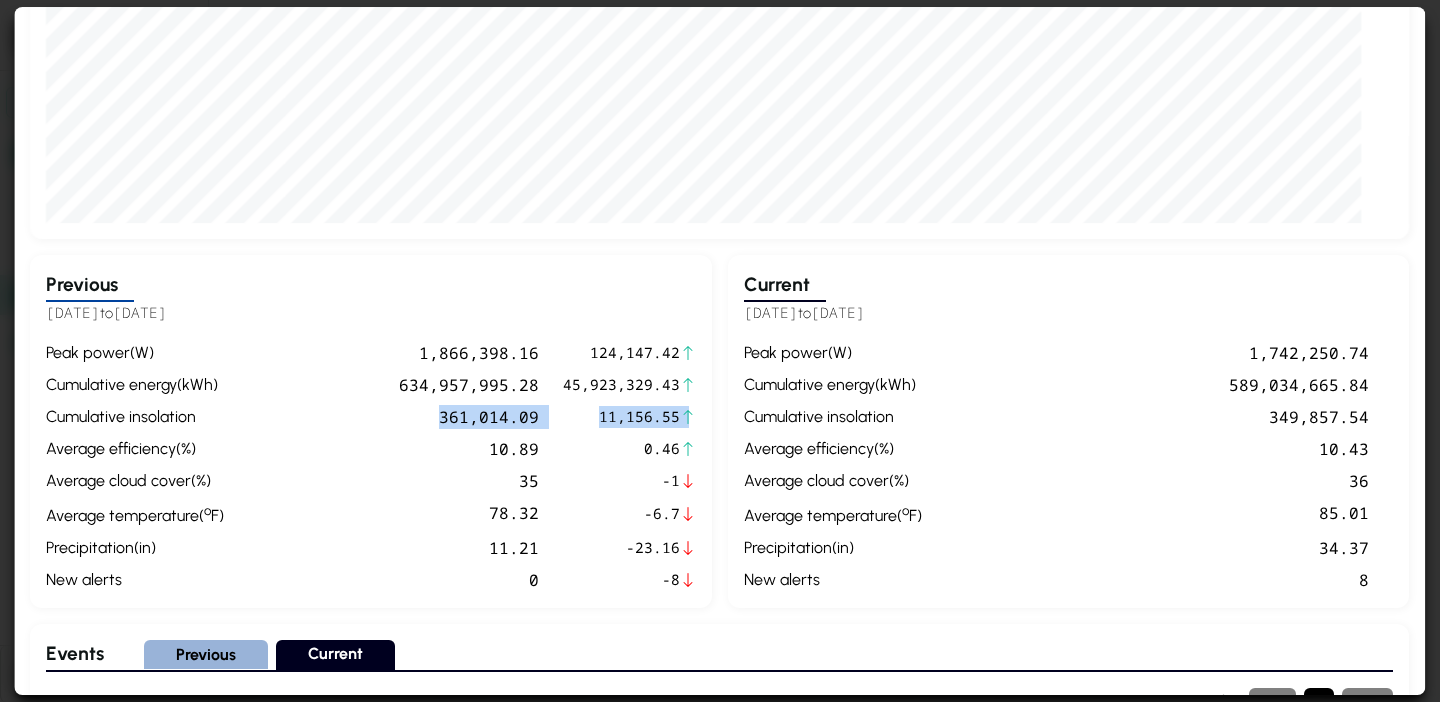 drag, startPoint x: 689, startPoint y: 415, endPoint x: 487, endPoint y: 404, distance: 202.29929 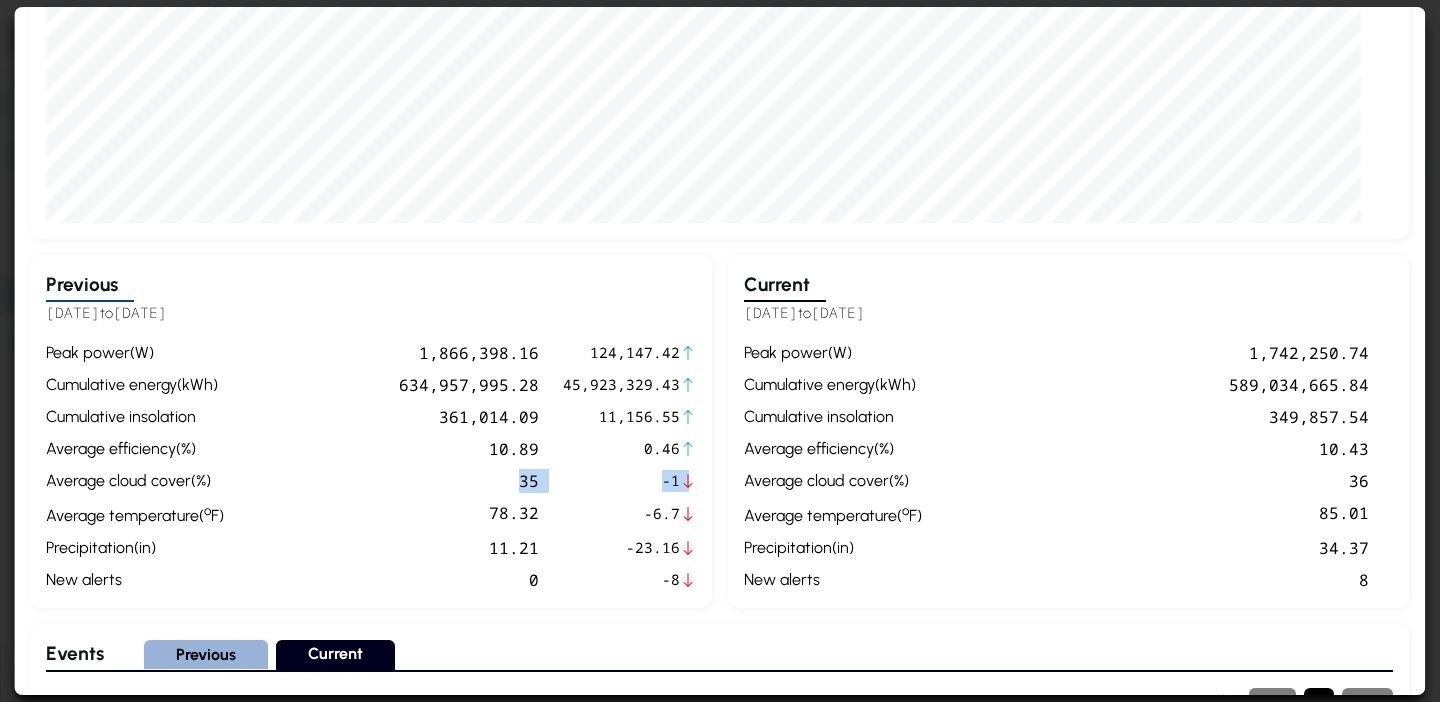 drag, startPoint x: 702, startPoint y: 479, endPoint x: 525, endPoint y: 477, distance: 177.01129 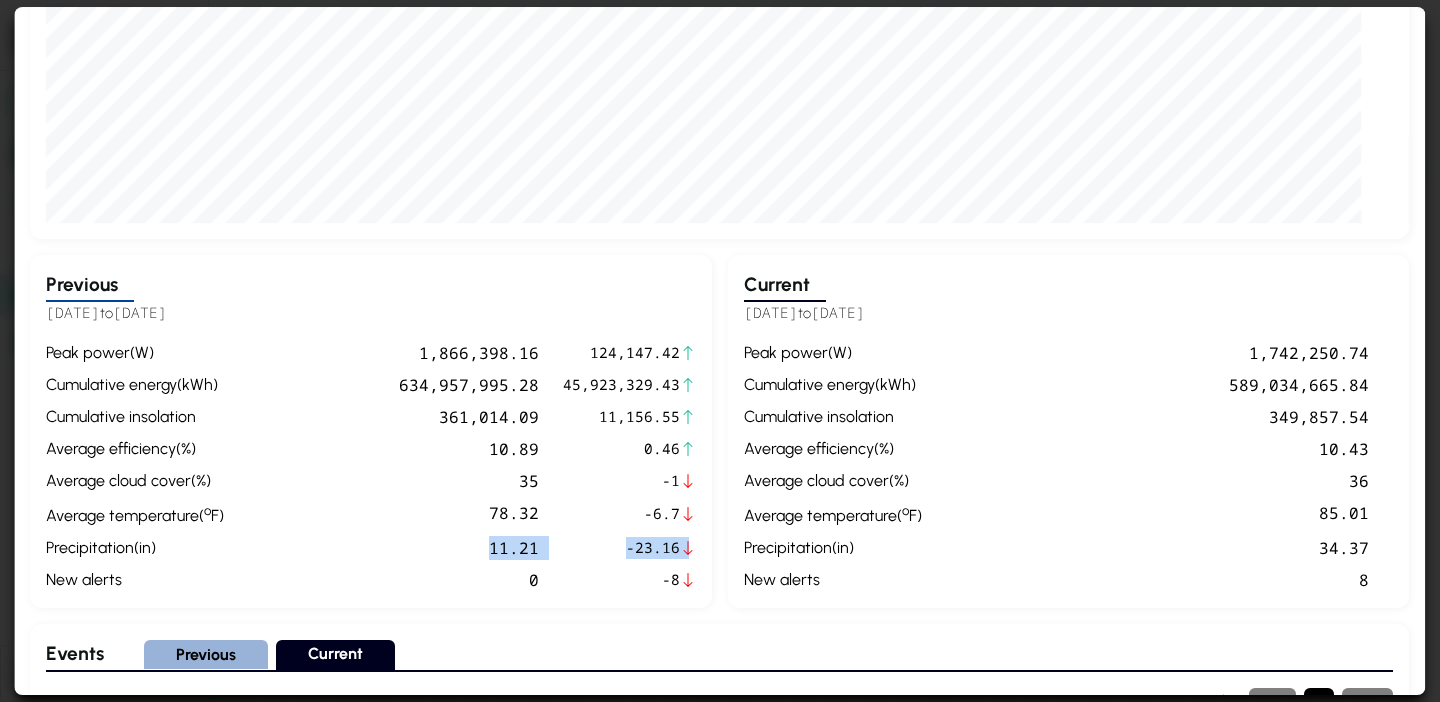 drag, startPoint x: 704, startPoint y: 549, endPoint x: 467, endPoint y: 543, distance: 237.07594 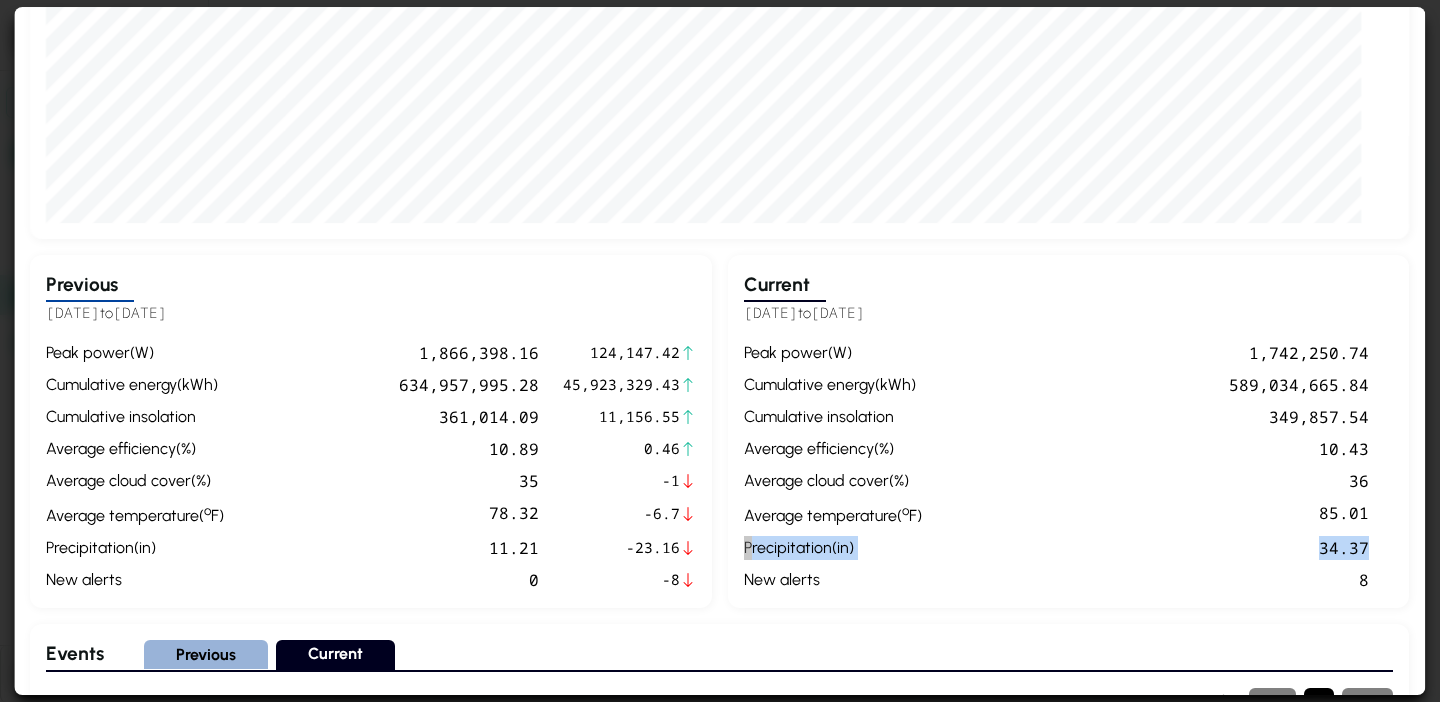drag, startPoint x: 744, startPoint y: 546, endPoint x: 1379, endPoint y: 557, distance: 635.0953 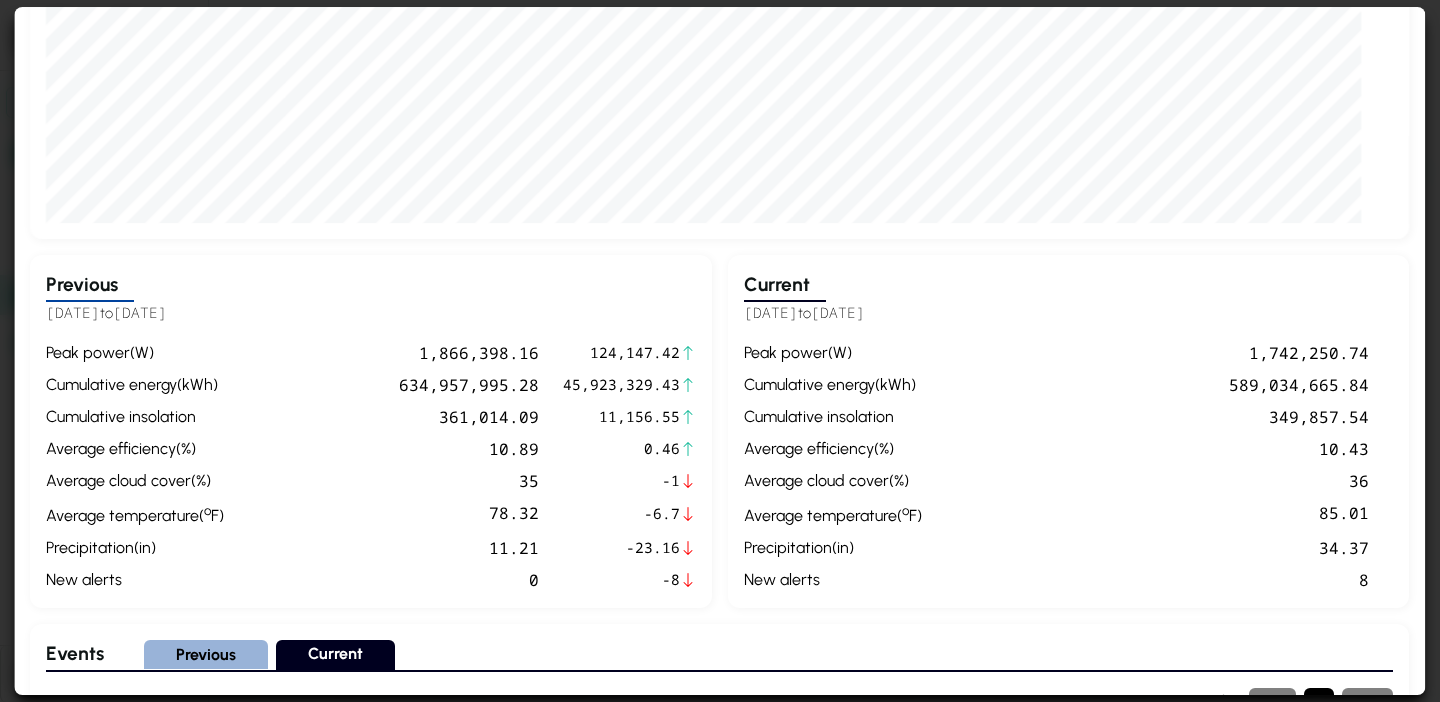 scroll, scrollTop: 534, scrollLeft: 0, axis: vertical 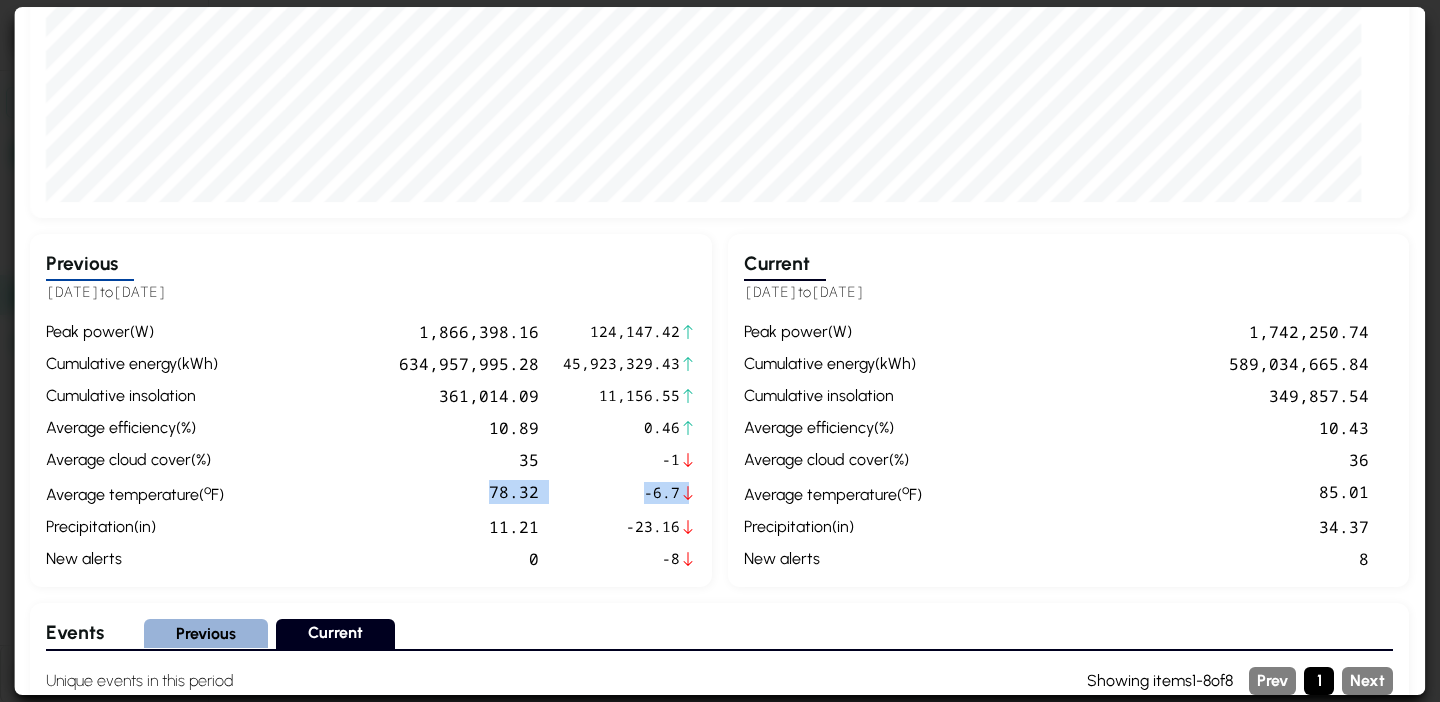 drag, startPoint x: 680, startPoint y: 494, endPoint x: 465, endPoint y: 494, distance: 215 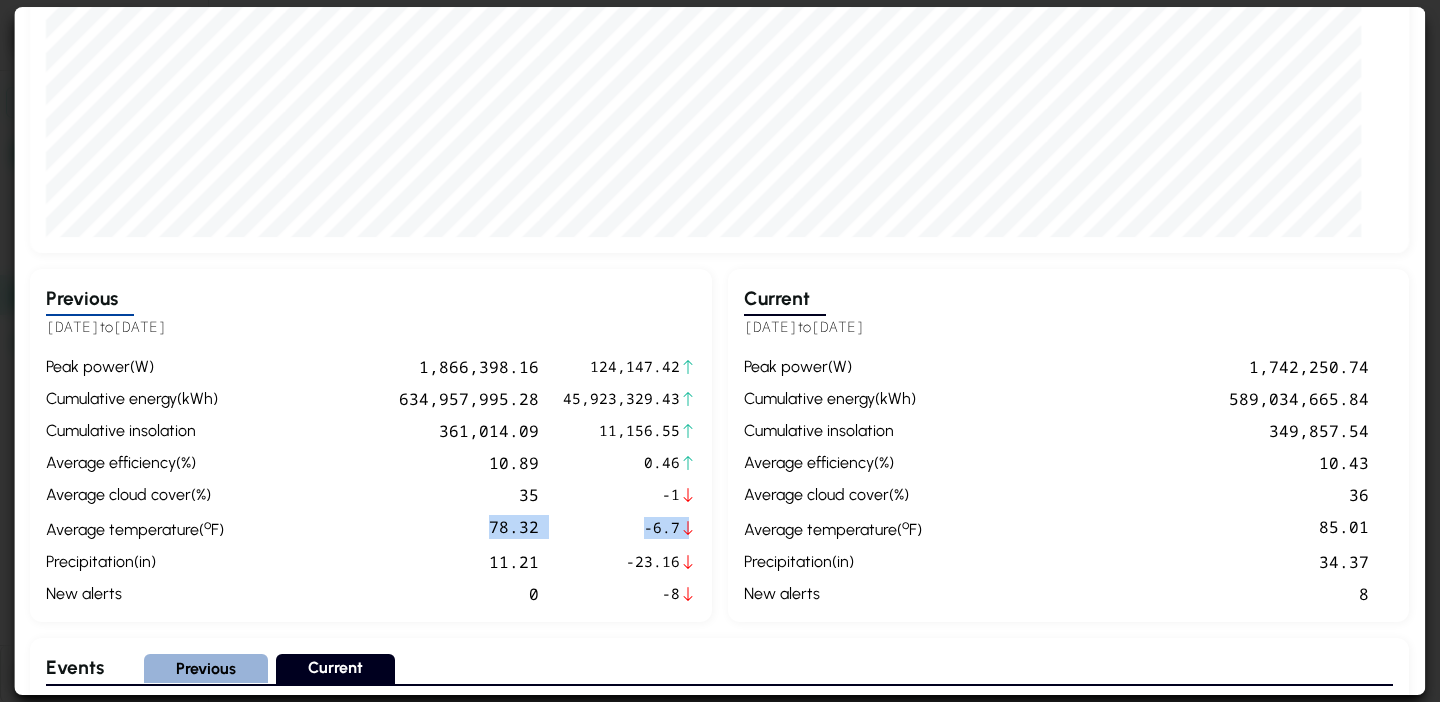 scroll, scrollTop: 501, scrollLeft: 0, axis: vertical 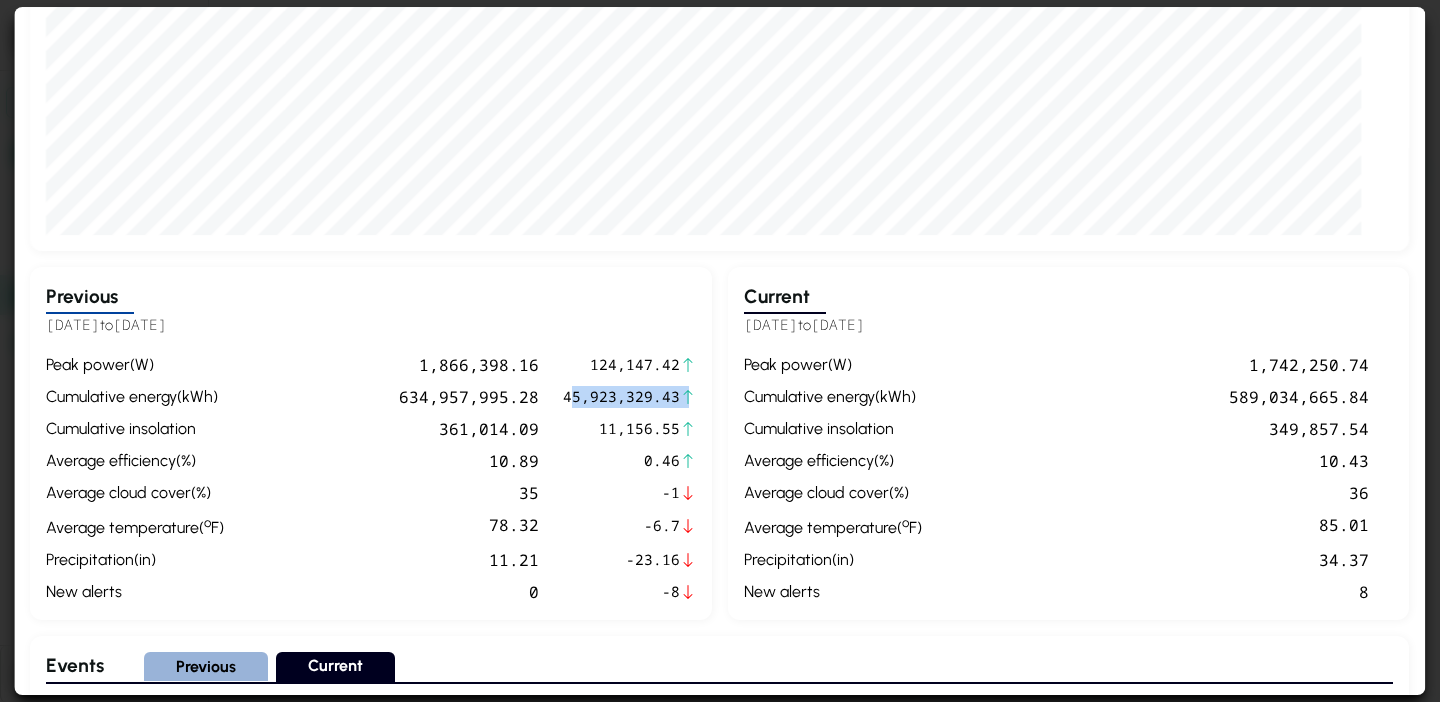drag, startPoint x: 577, startPoint y: 395, endPoint x: 681, endPoint y: 401, distance: 104.172935 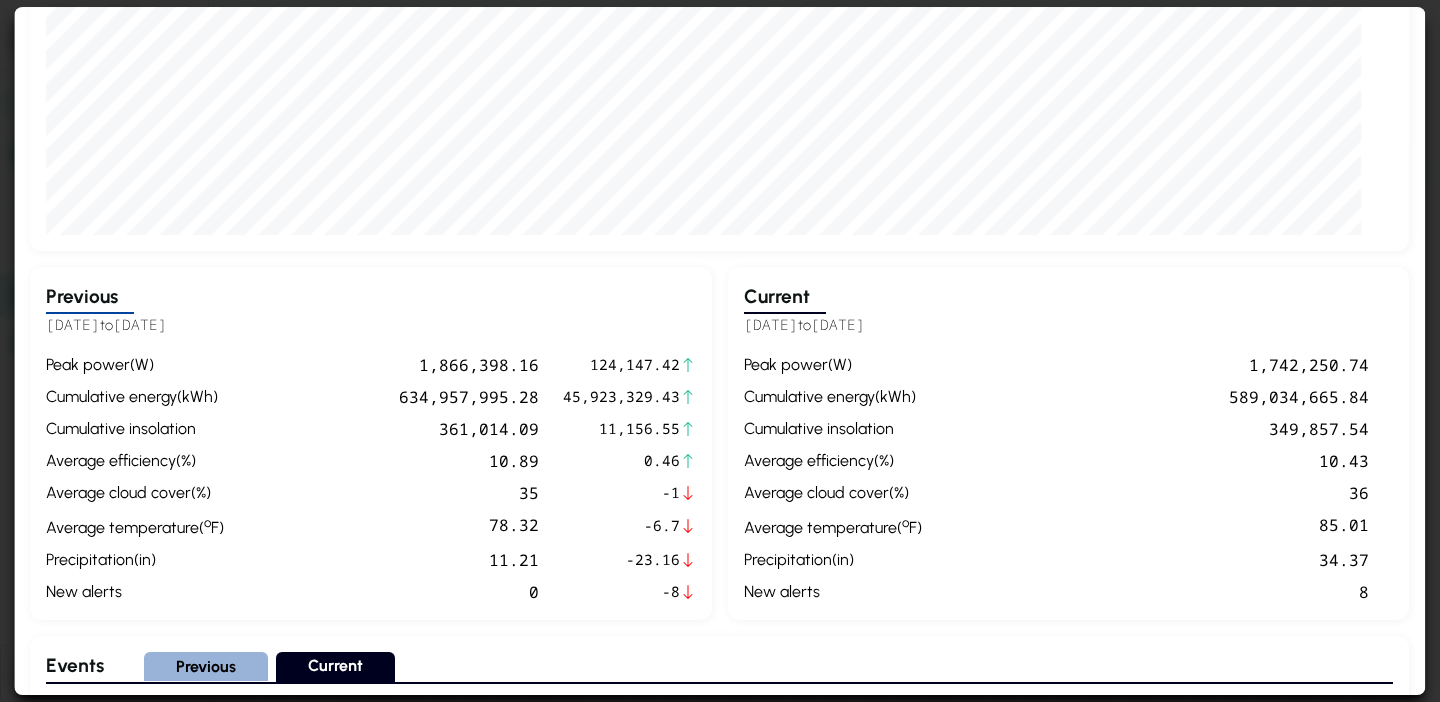 click on "11.21" at bounding box center (385, 560) 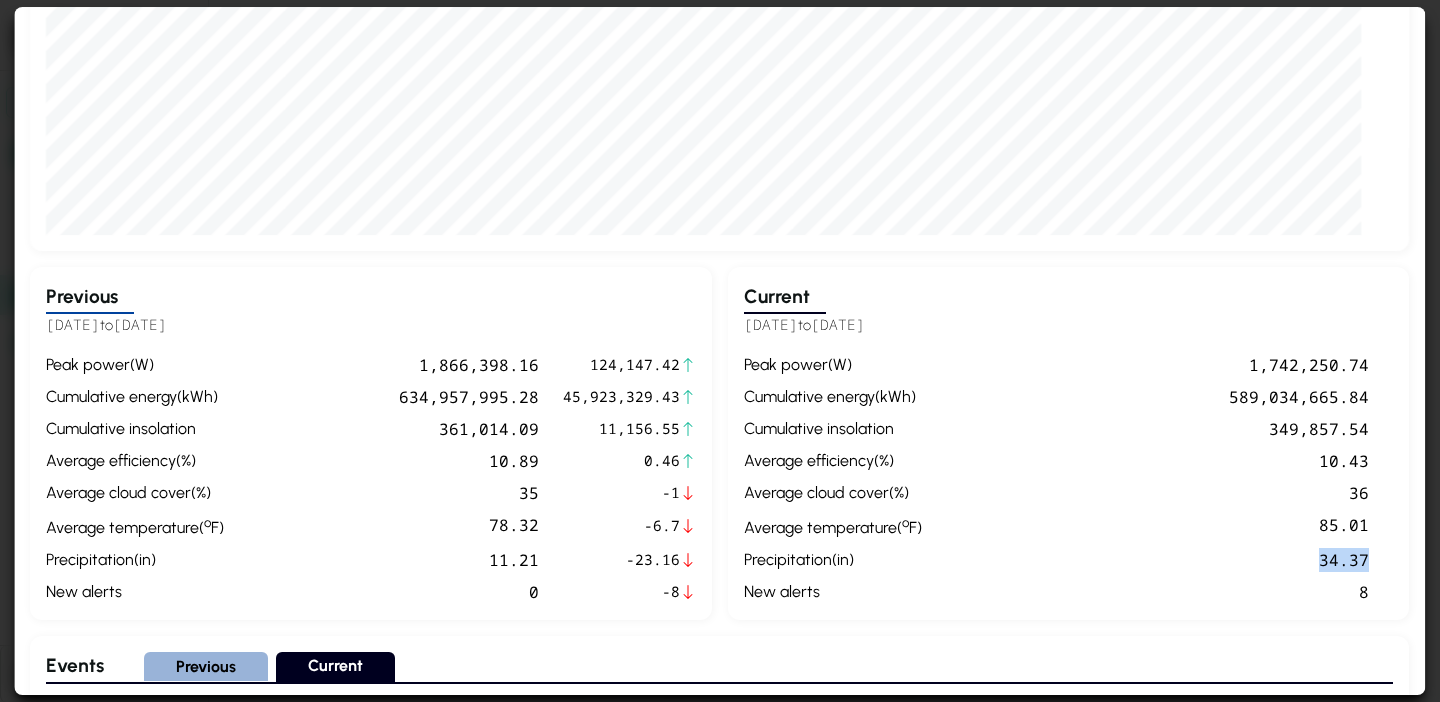 click on "34.37" at bounding box center [1150, 560] 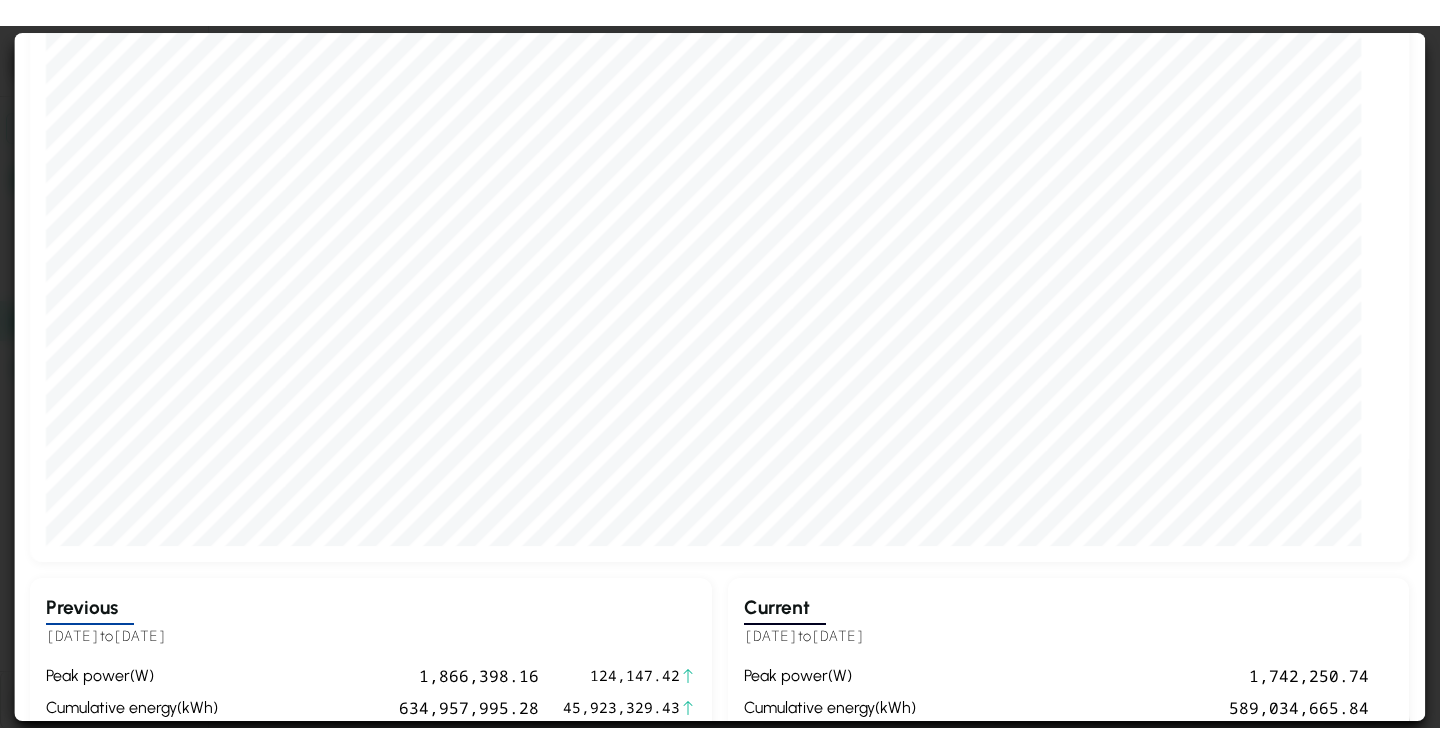 scroll, scrollTop: 215, scrollLeft: 0, axis: vertical 